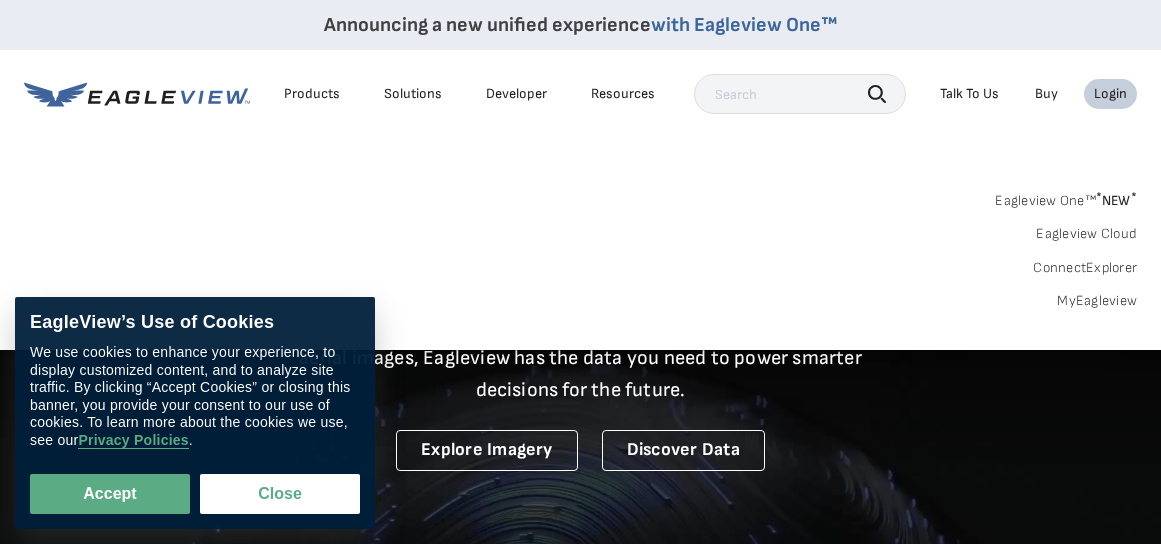 scroll, scrollTop: 0, scrollLeft: 0, axis: both 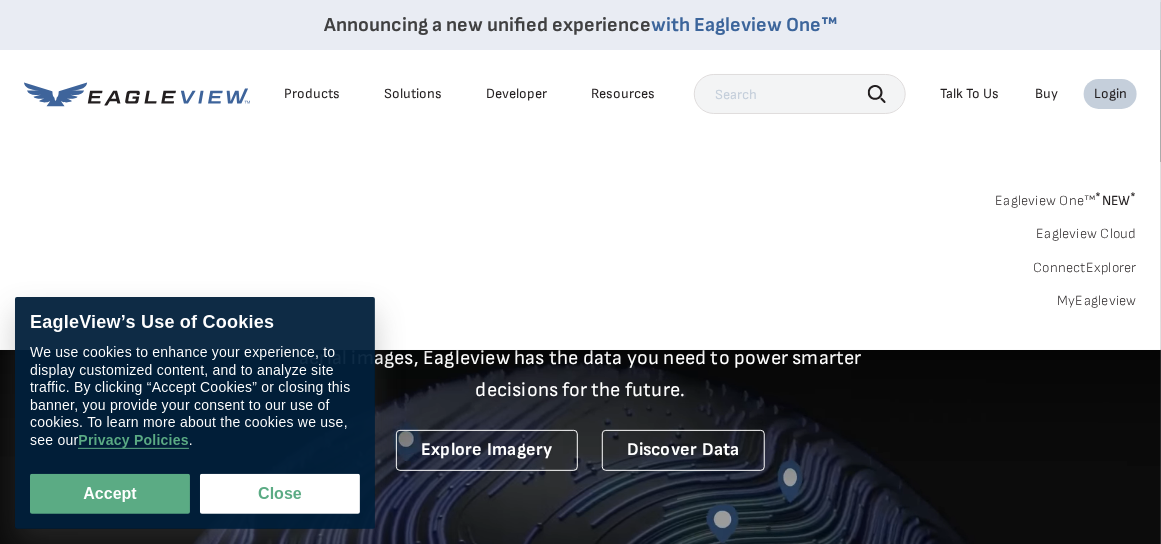 click on "MyEagleview" at bounding box center (1097, 301) 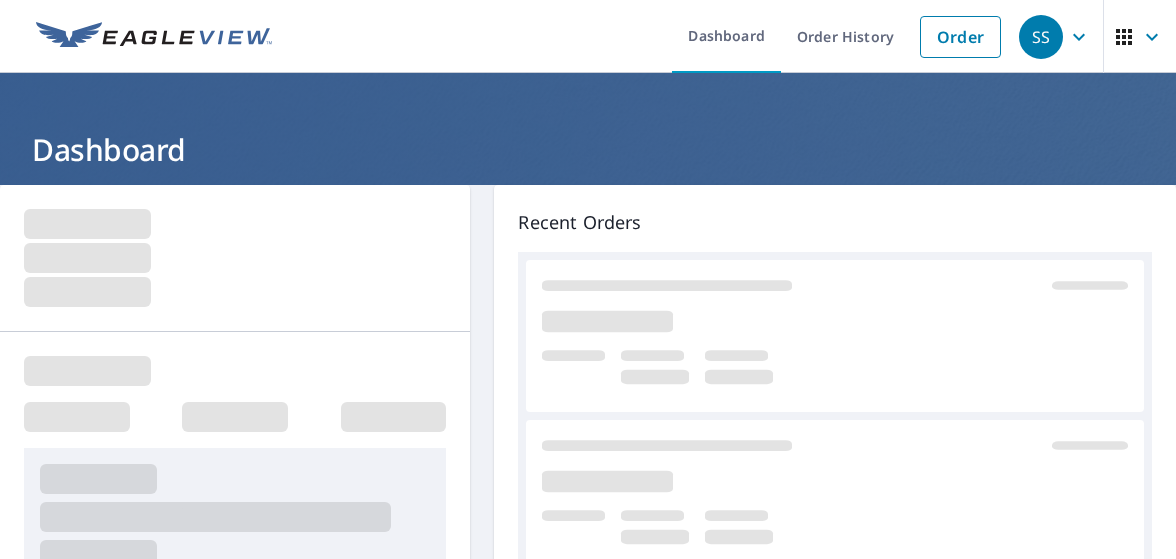 scroll, scrollTop: 0, scrollLeft: 0, axis: both 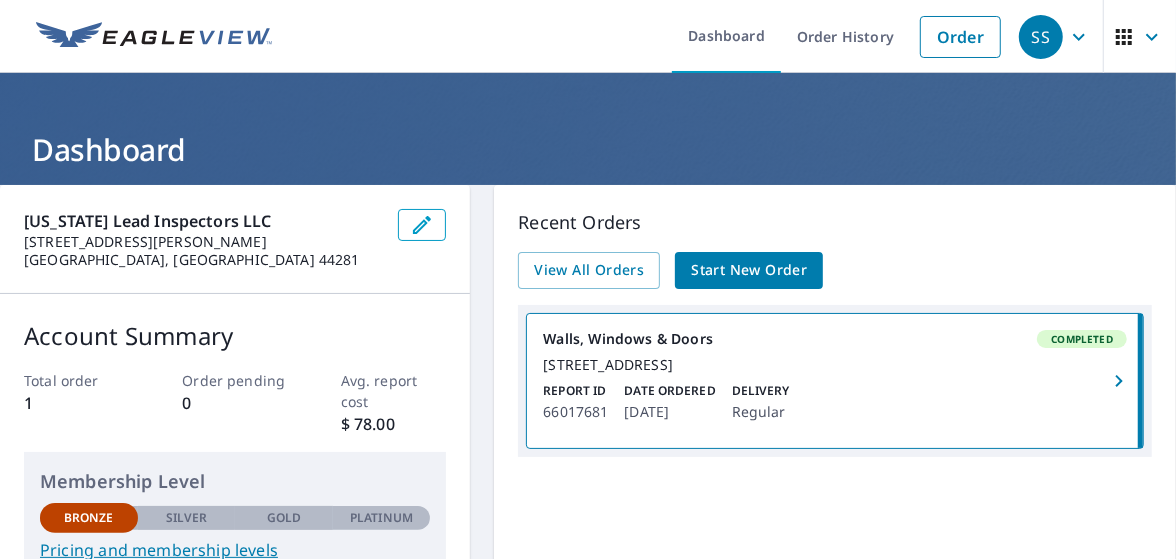 click 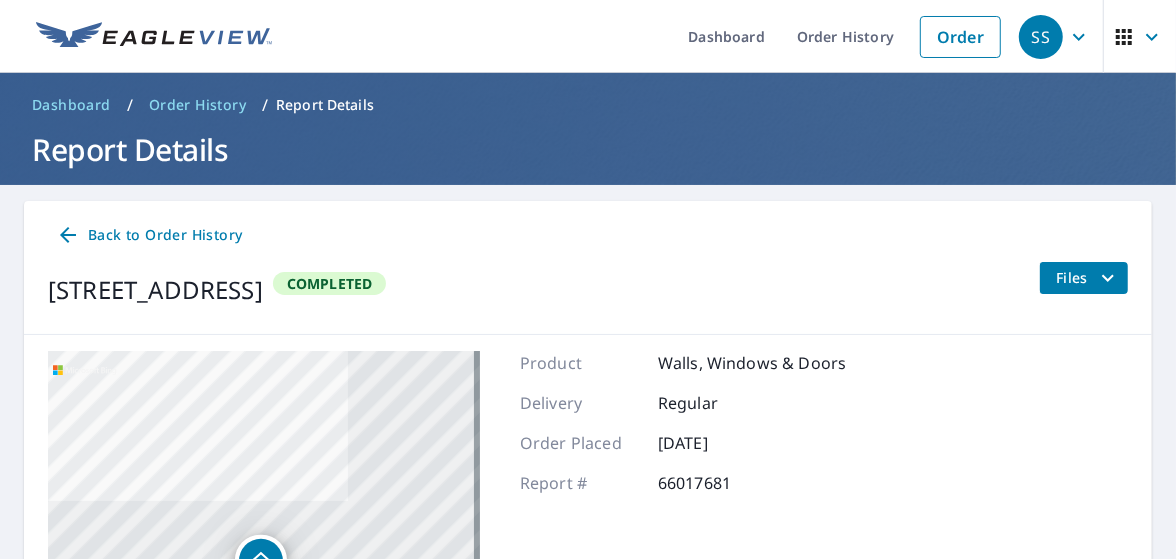 click on "Files" at bounding box center [1088, 278] 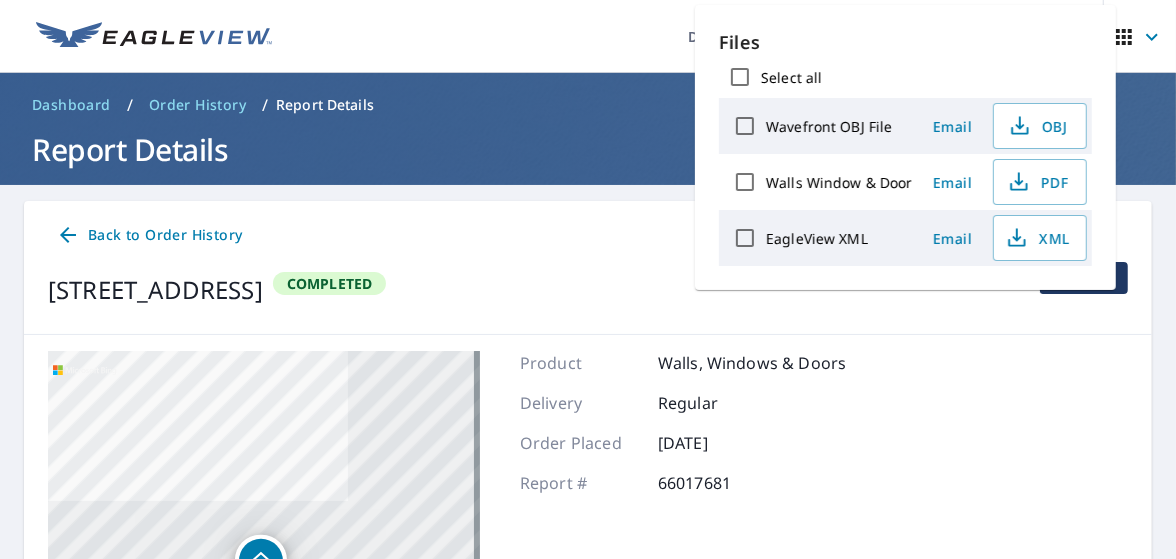 click on "5915 White Ave Cleveland, OH 44103 Aerial Road A standard road map Aerial A detailed look from above Labels Labels © 2025 TomTom, © Vexcel Imaging, © 2025 Microsoft Corporation,  © OpenStreetMap Terms Product Walls, Windows & Doors Delivery Regular Order Placed Jun 23, 2025 Report # 66017681" at bounding box center (588, 601) 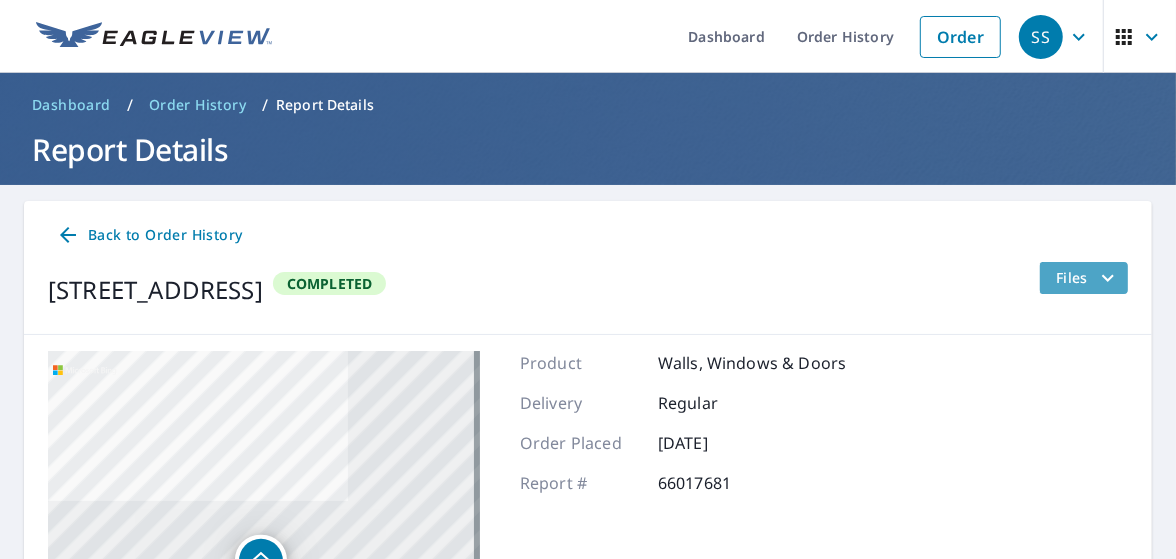 click on "Files" at bounding box center (1088, 278) 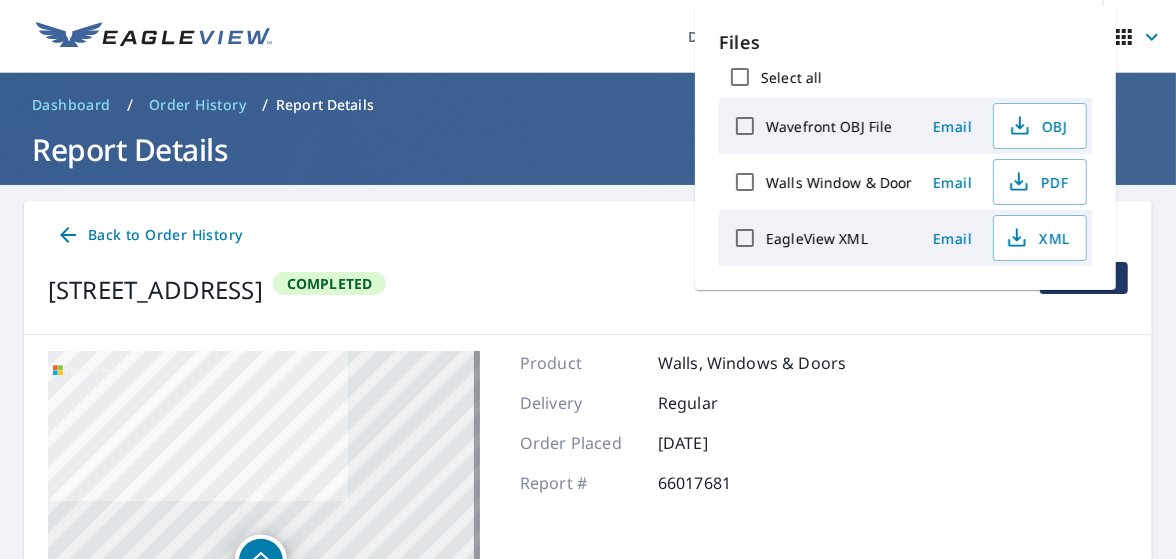 click on "5915 White Ave Cleveland, OH 44103 Aerial Road A standard road map Aerial A detailed look from above Labels Labels © 2025 TomTom, © Vexcel Imaging, © 2025 Microsoft Corporation,  © OpenStreetMap Terms Product Walls, Windows & Doors Delivery Regular Order Placed Jun 23, 2025 Report # 66017681" at bounding box center [588, 601] 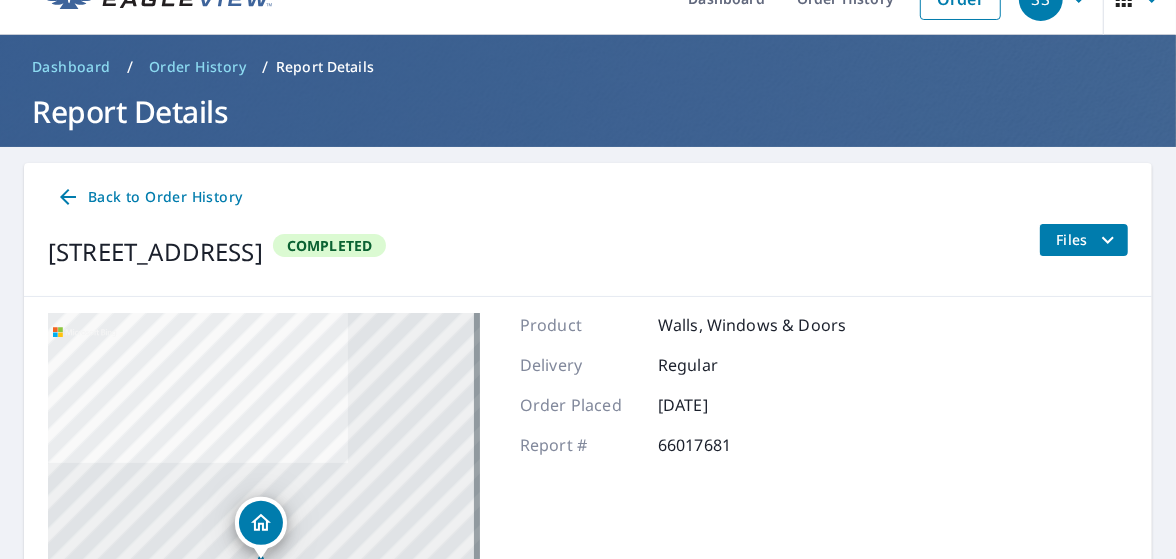 scroll, scrollTop: 0, scrollLeft: 0, axis: both 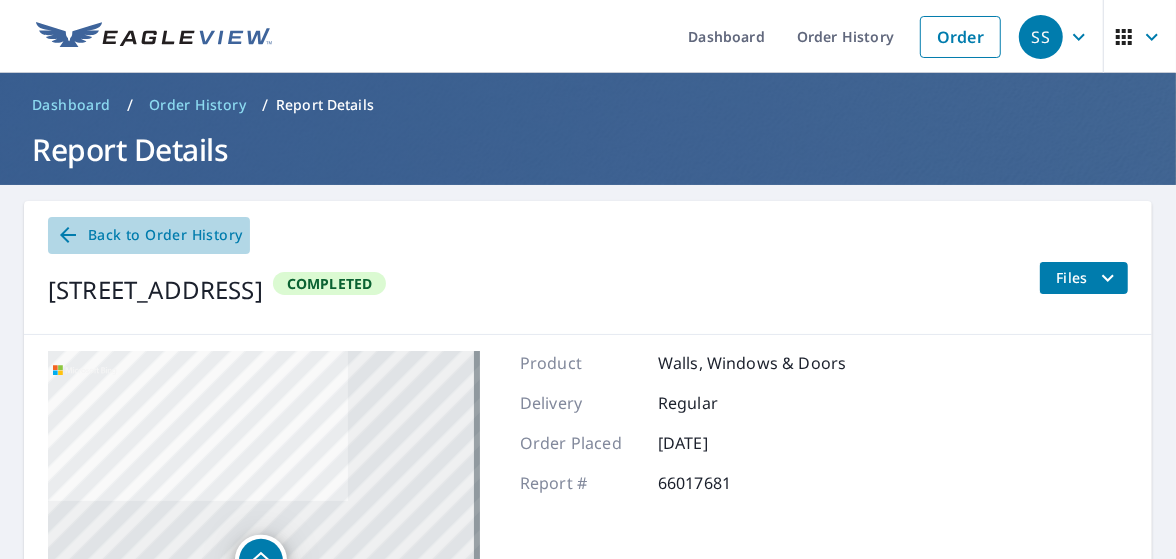 click on "Back to Order History" at bounding box center (149, 235) 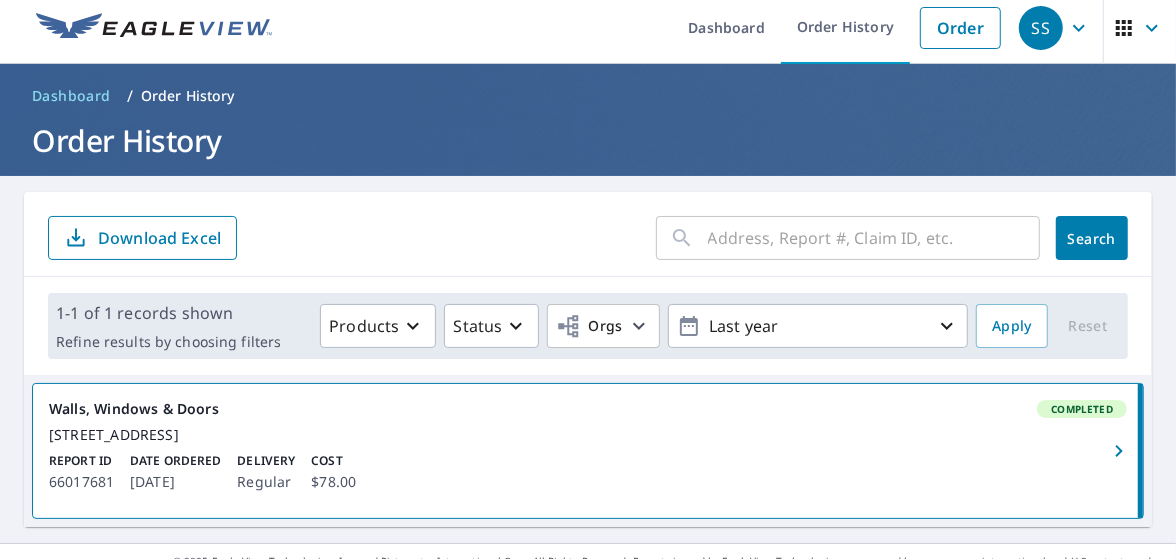 scroll, scrollTop: 0, scrollLeft: 0, axis: both 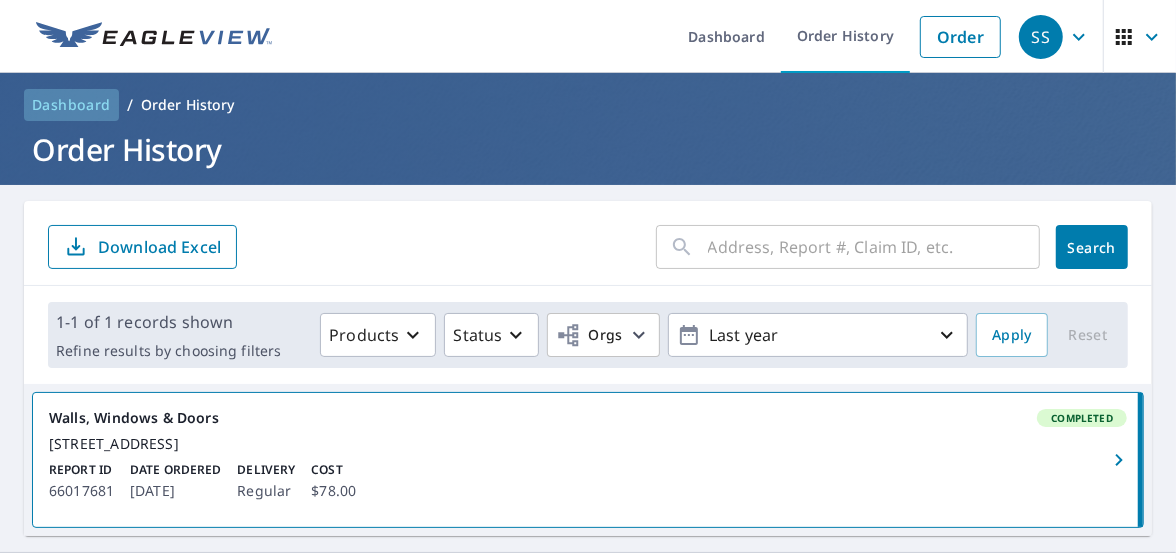 click on "Dashboard" at bounding box center (71, 105) 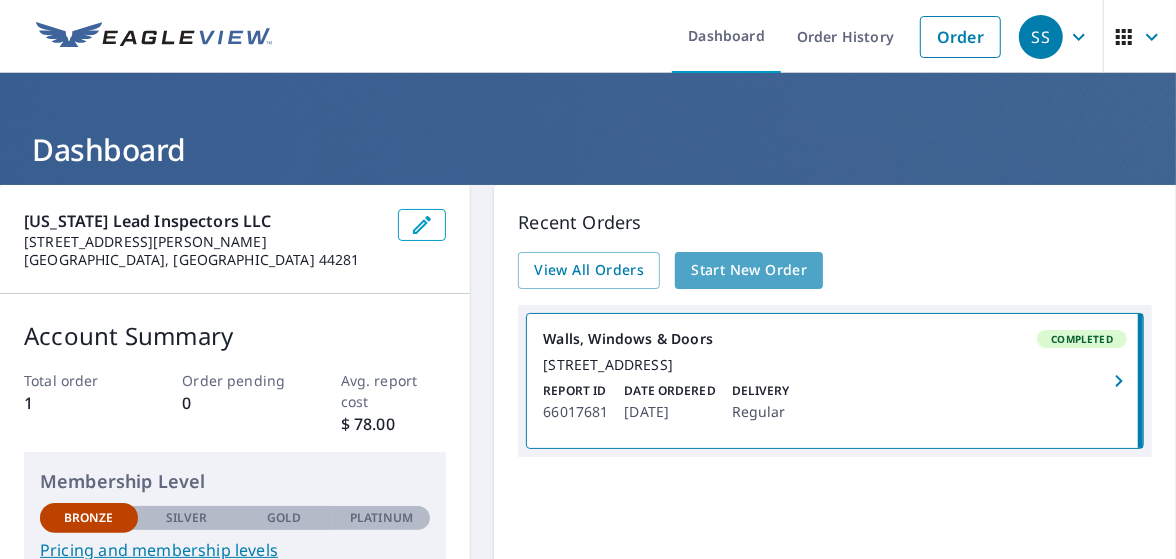 click on "Start New Order" at bounding box center [749, 270] 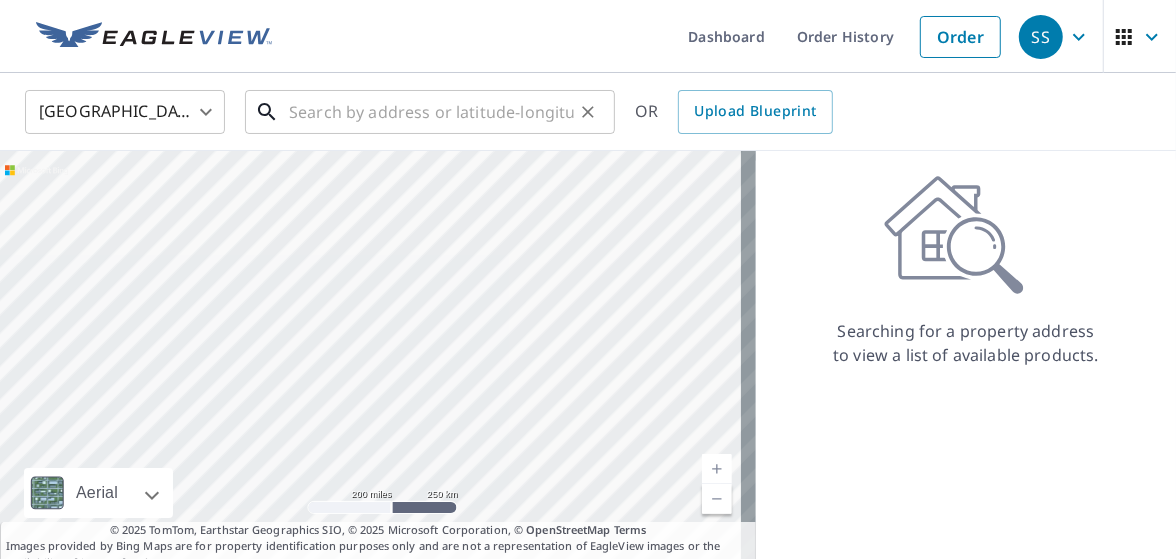 click at bounding box center (431, 112) 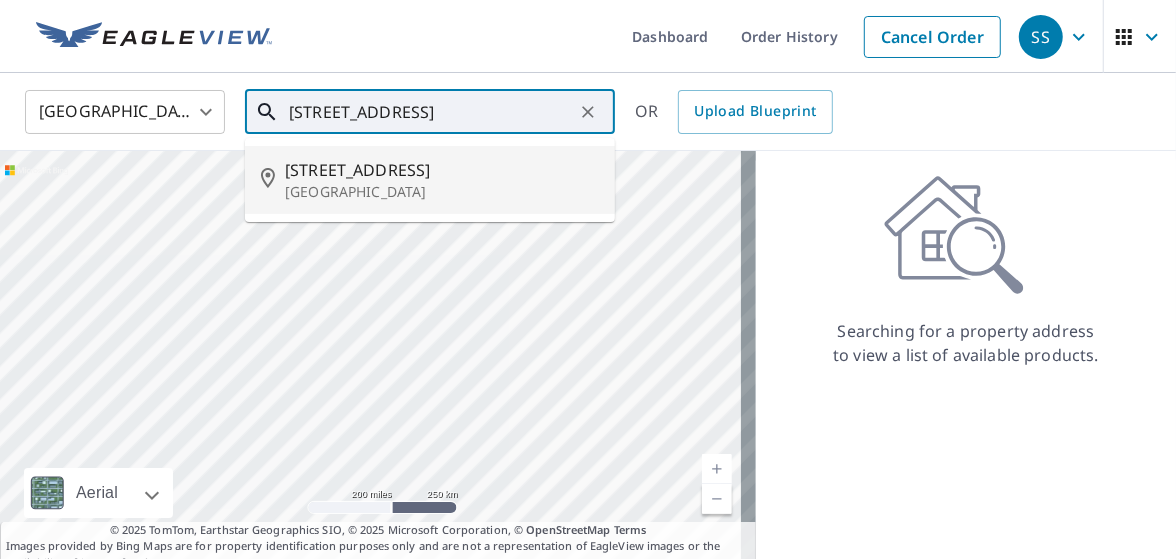click on "5915 White Ave" at bounding box center (442, 170) 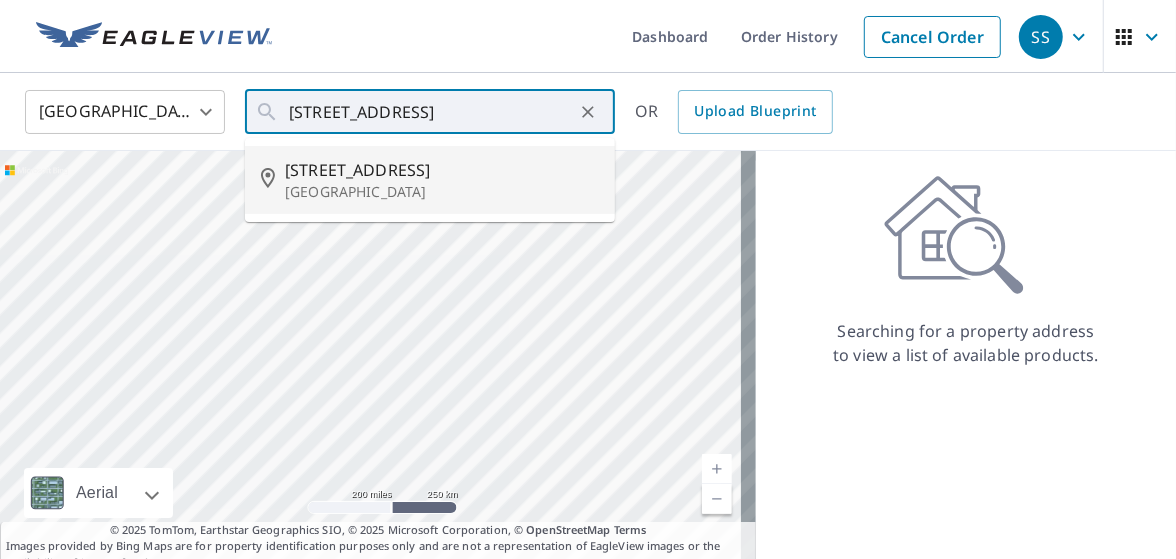 type on "5915 White Ave Cleveland, OH 44103" 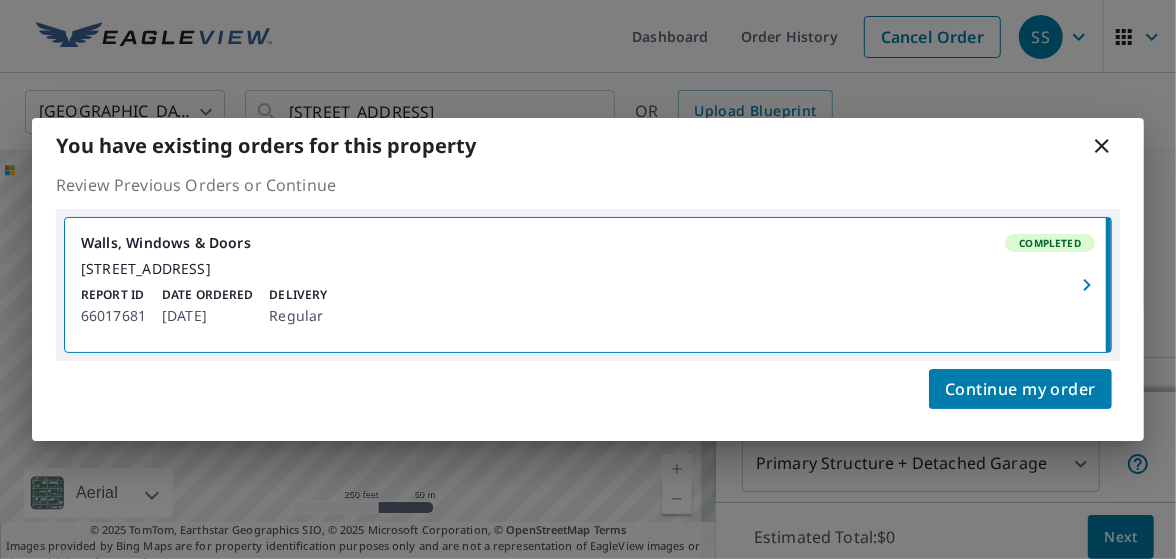 click 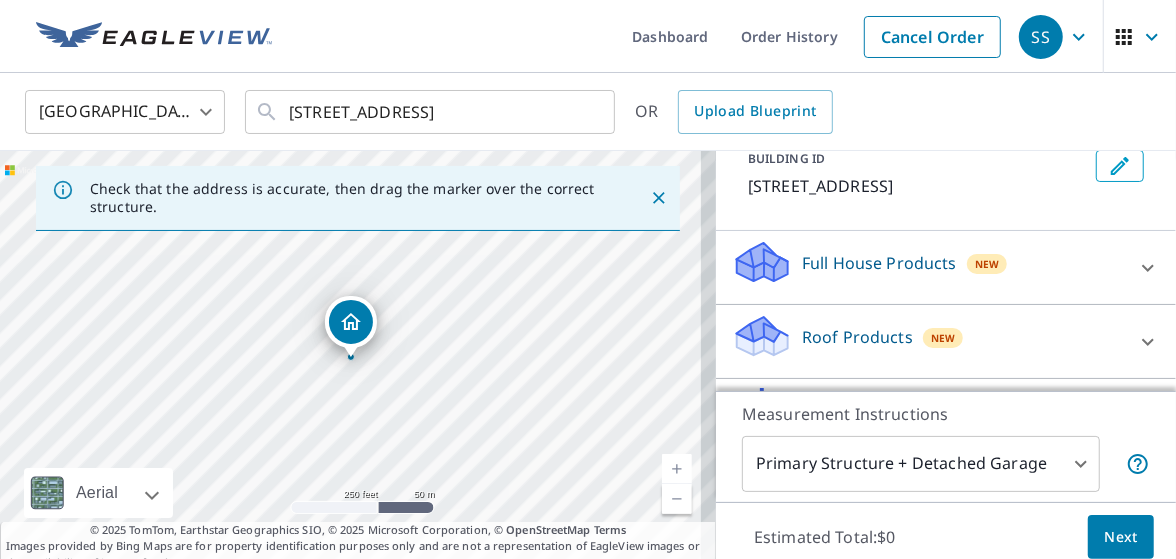 scroll, scrollTop: 133, scrollLeft: 0, axis: vertical 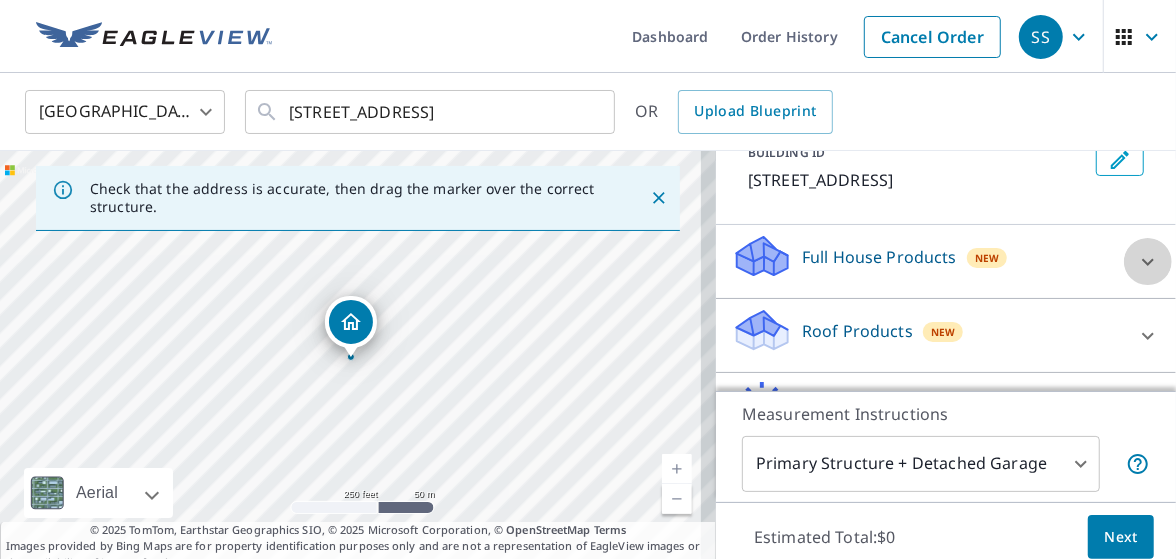 click 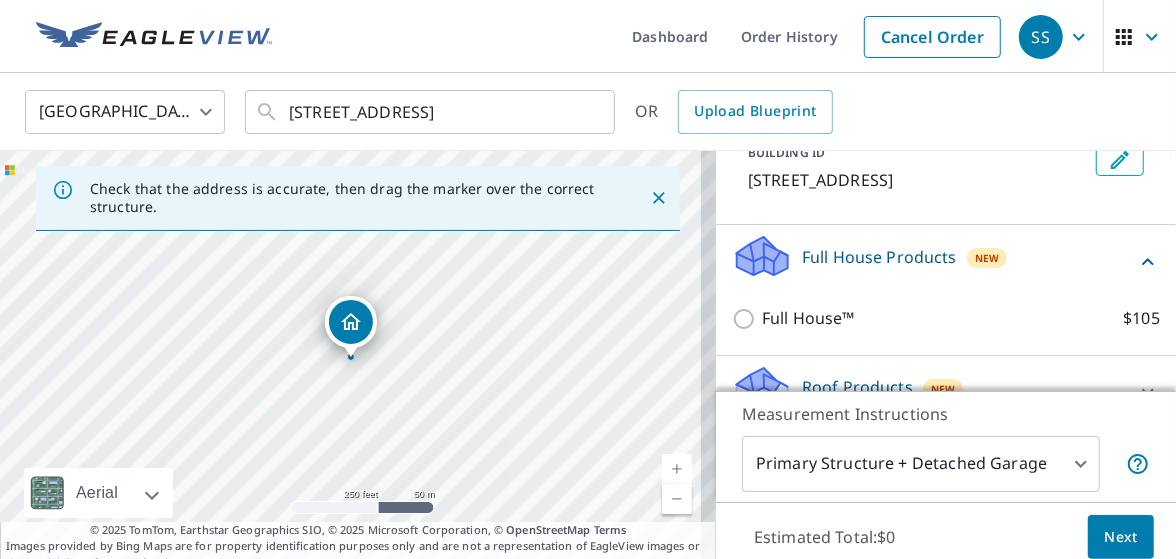 click 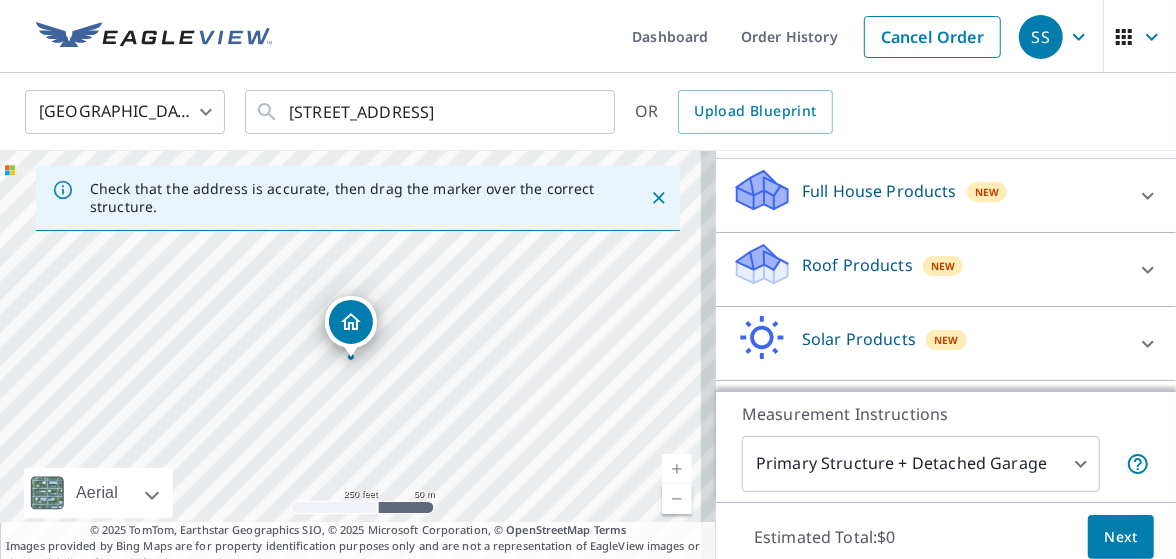 scroll, scrollTop: 199, scrollLeft: 0, axis: vertical 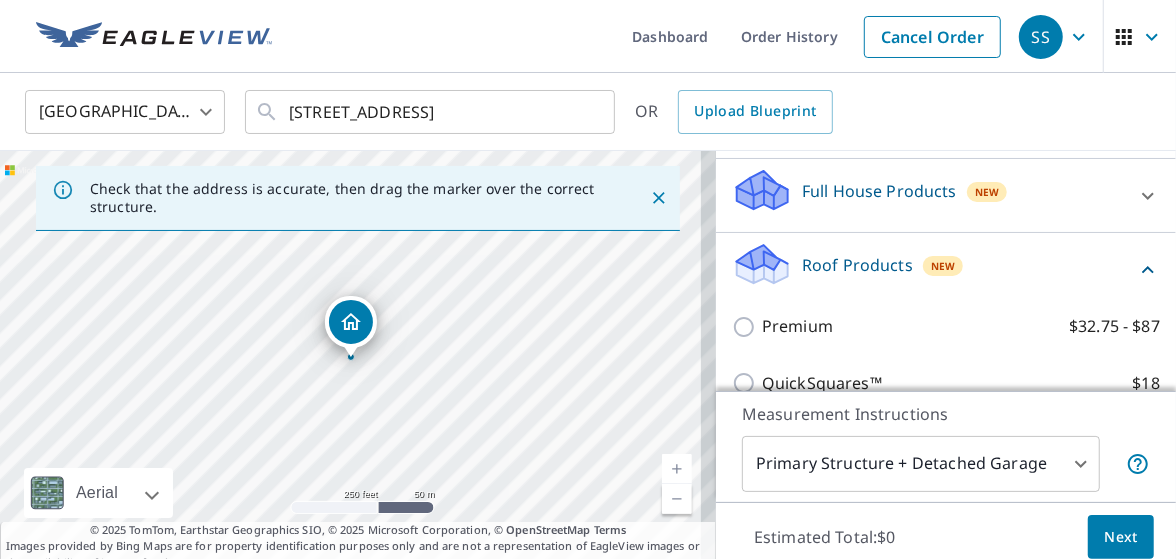 click 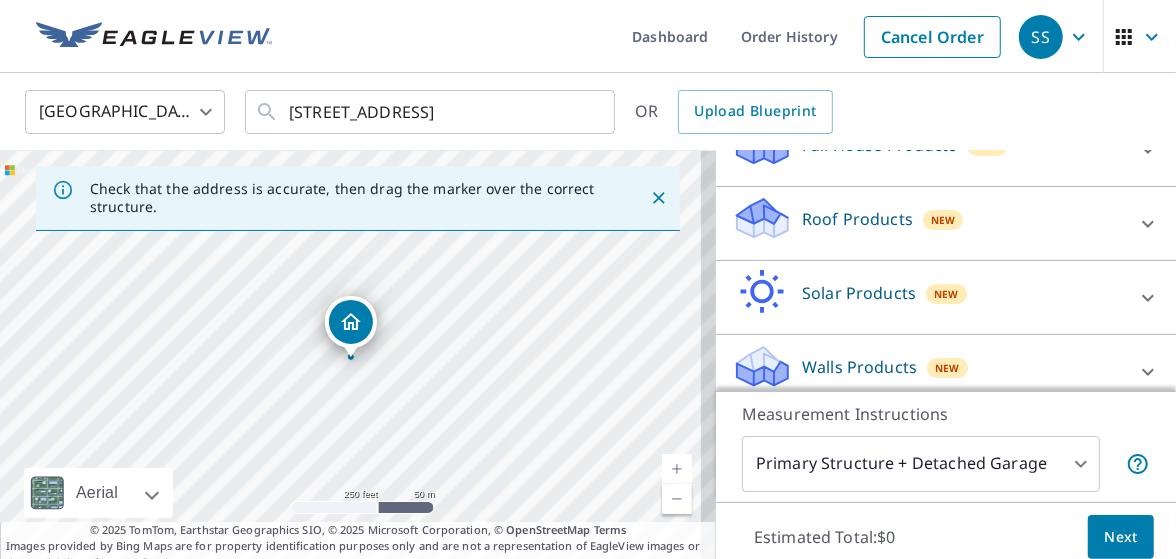 scroll, scrollTop: 262, scrollLeft: 0, axis: vertical 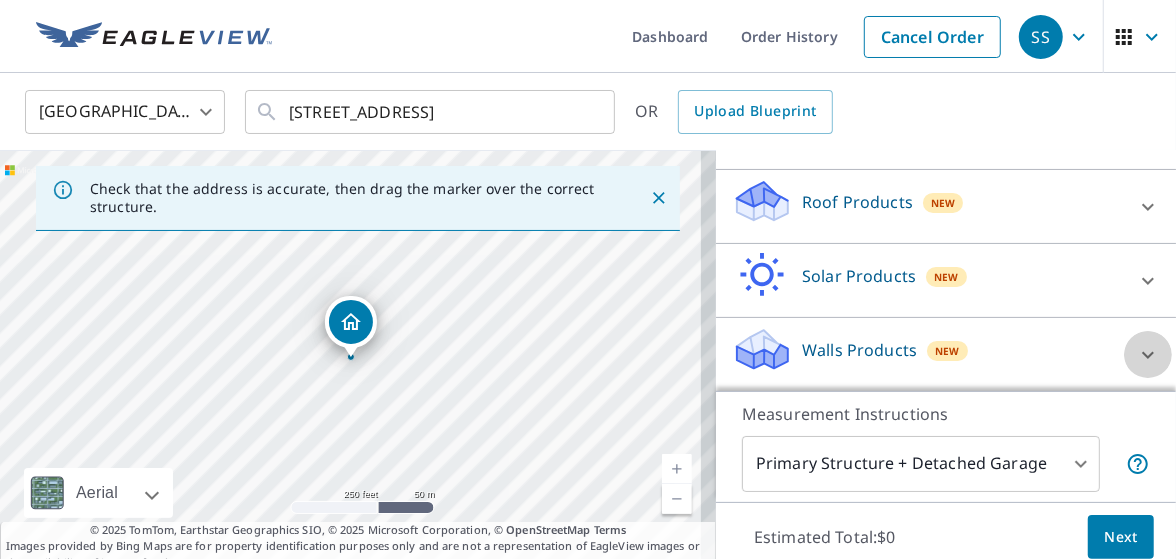 click 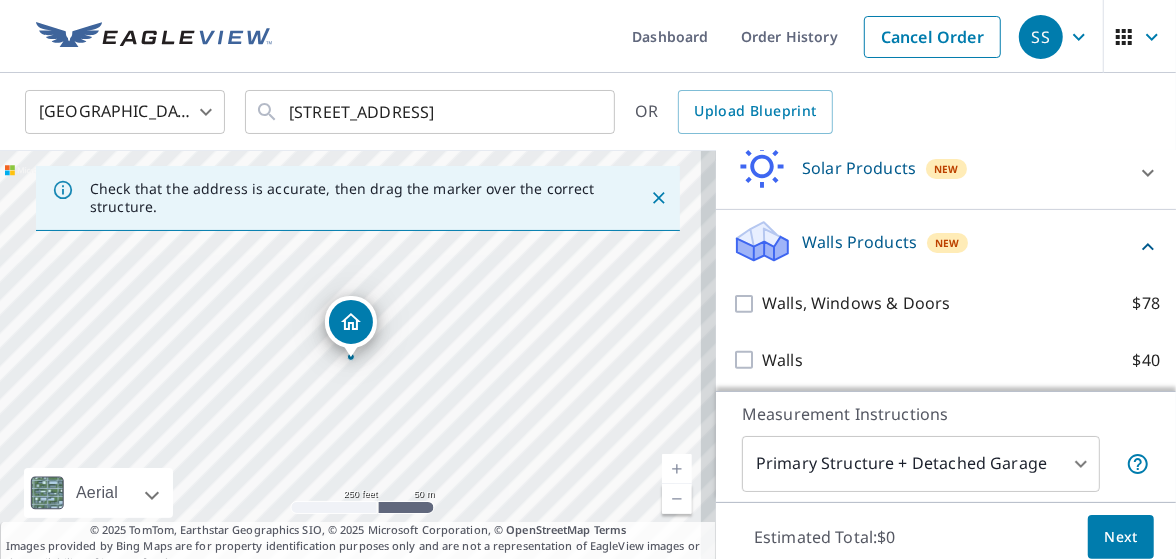 scroll, scrollTop: 377, scrollLeft: 0, axis: vertical 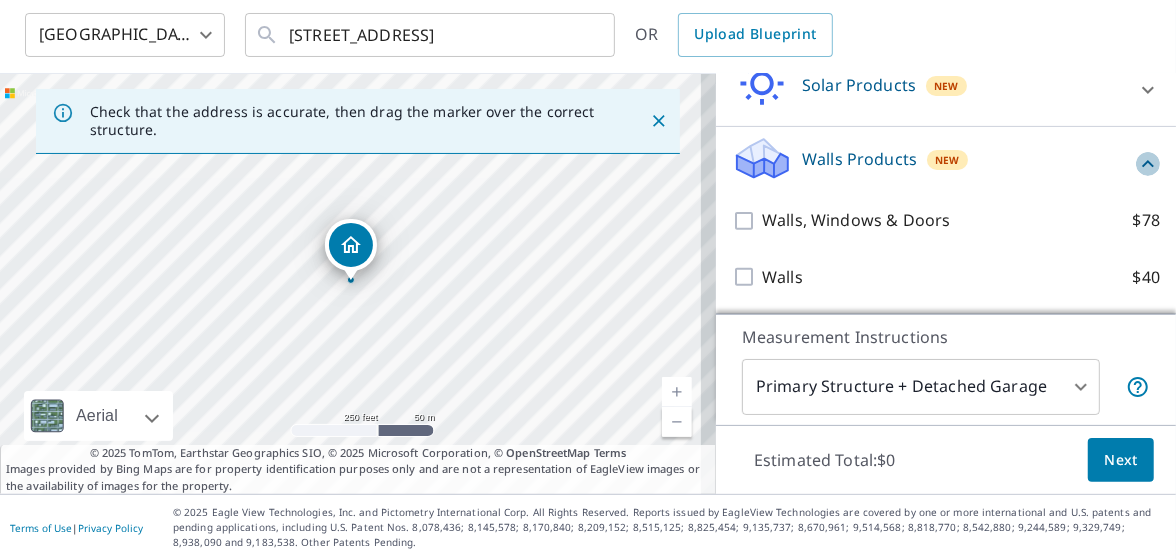 click 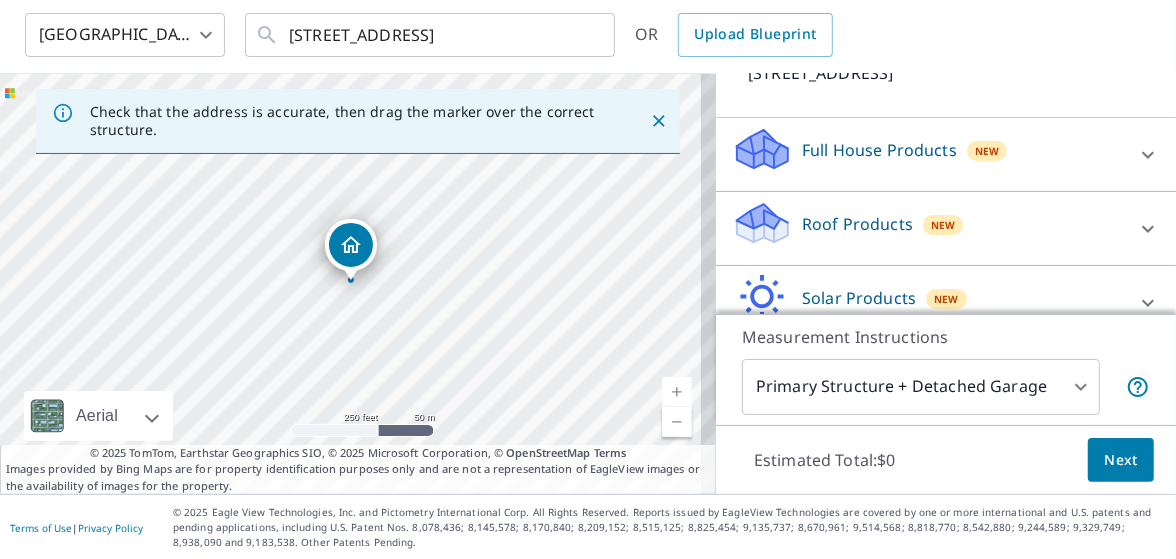 click 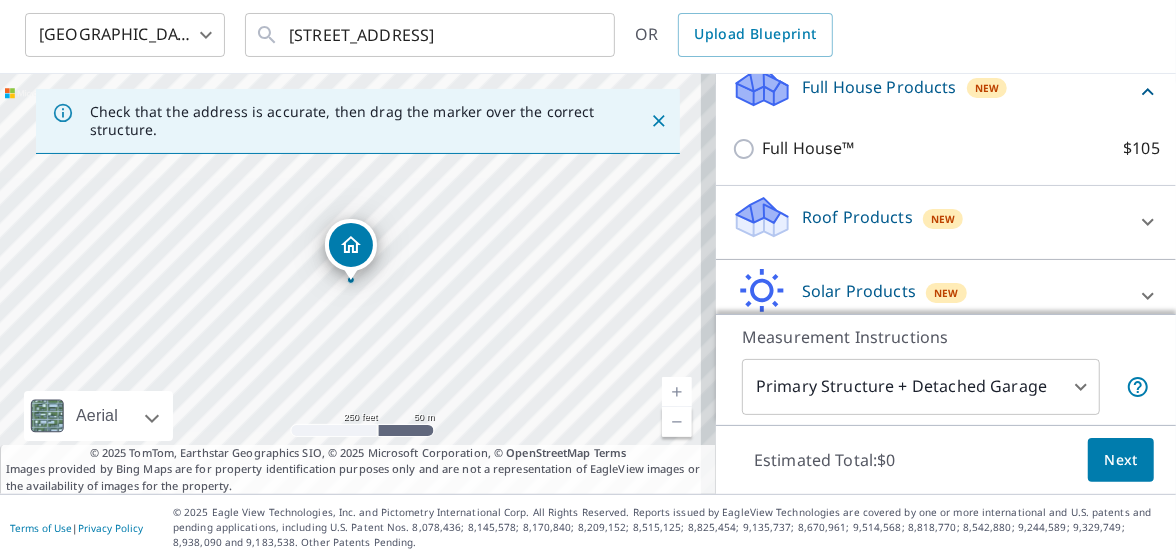 scroll, scrollTop: 263, scrollLeft: 0, axis: vertical 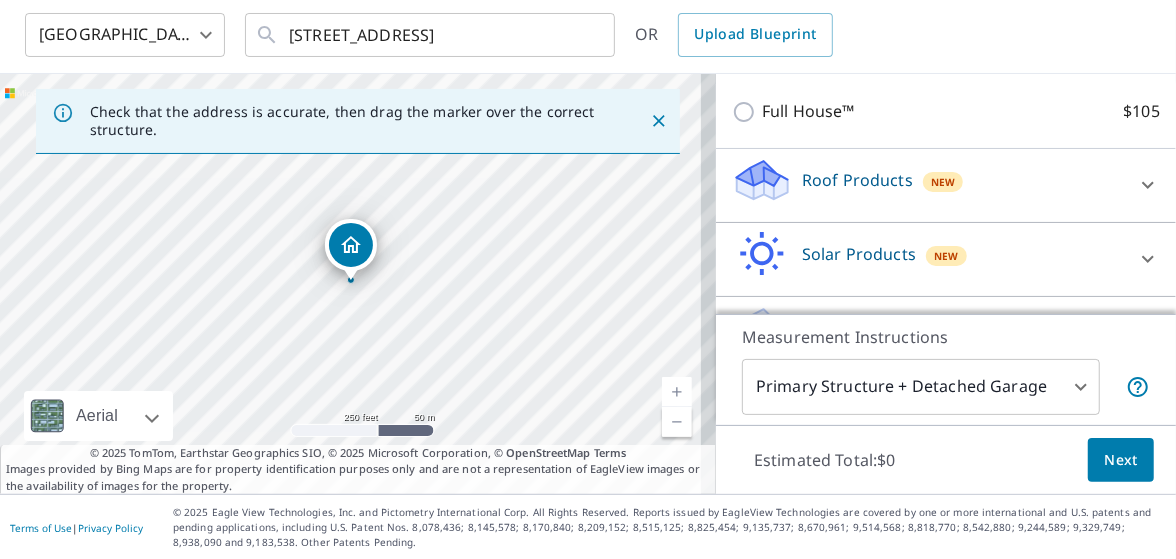 click 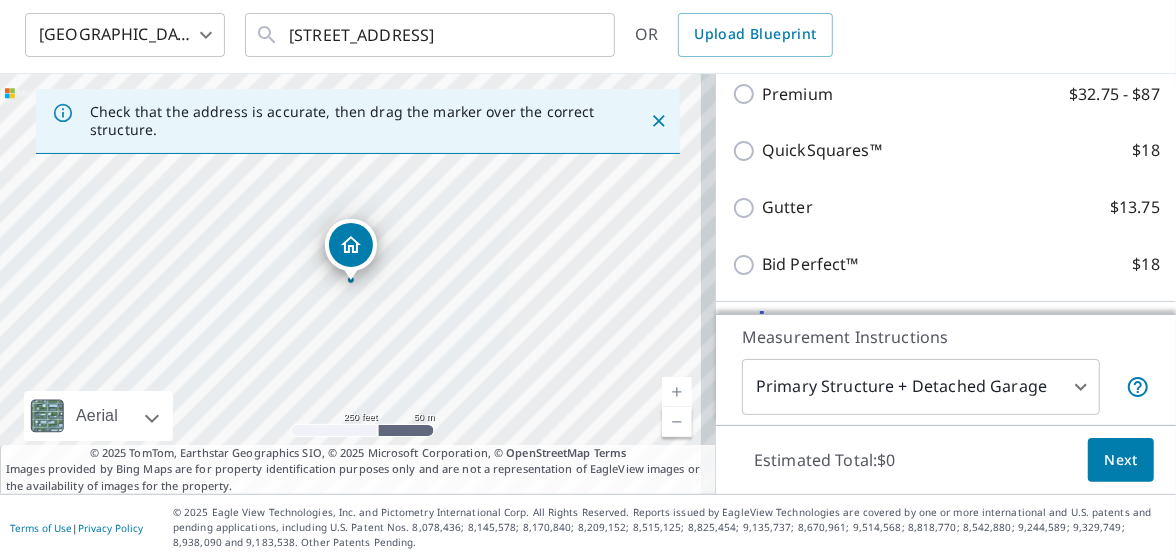 scroll, scrollTop: 429, scrollLeft: 0, axis: vertical 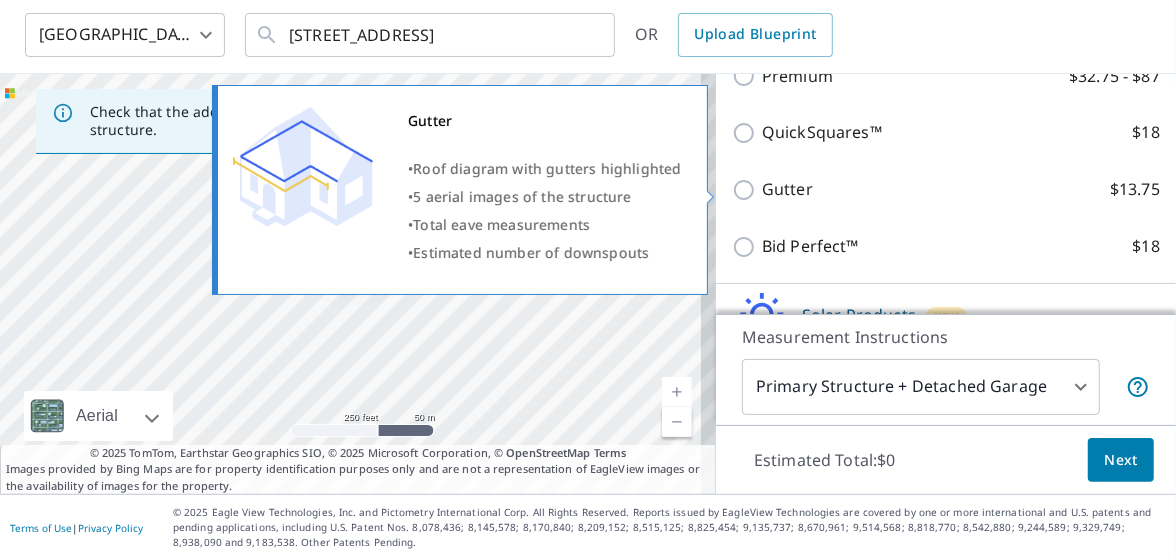 click on "Gutter $13.75" at bounding box center (747, 190) 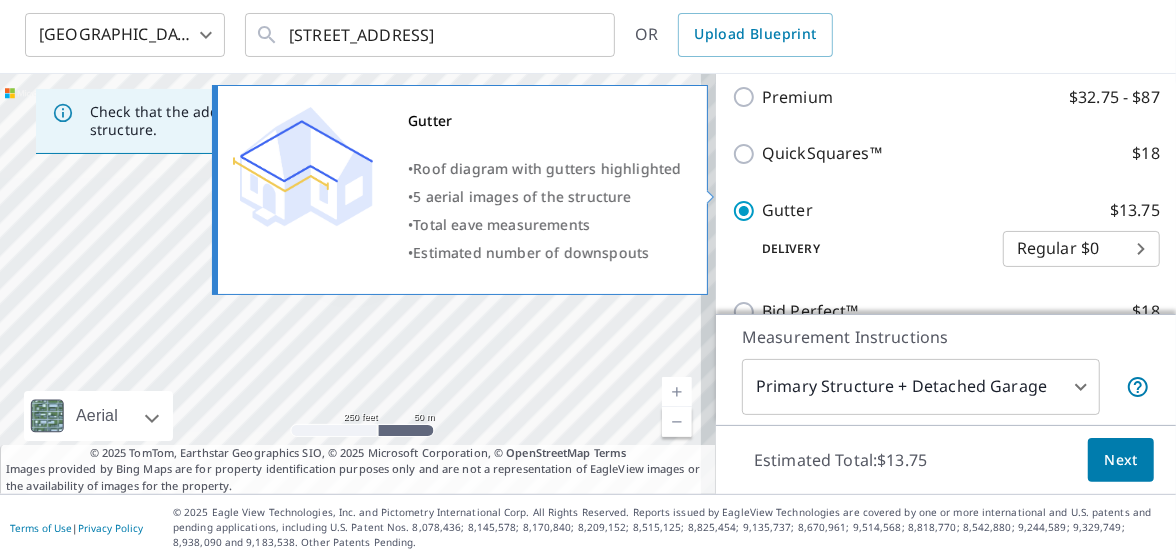 scroll, scrollTop: 450, scrollLeft: 0, axis: vertical 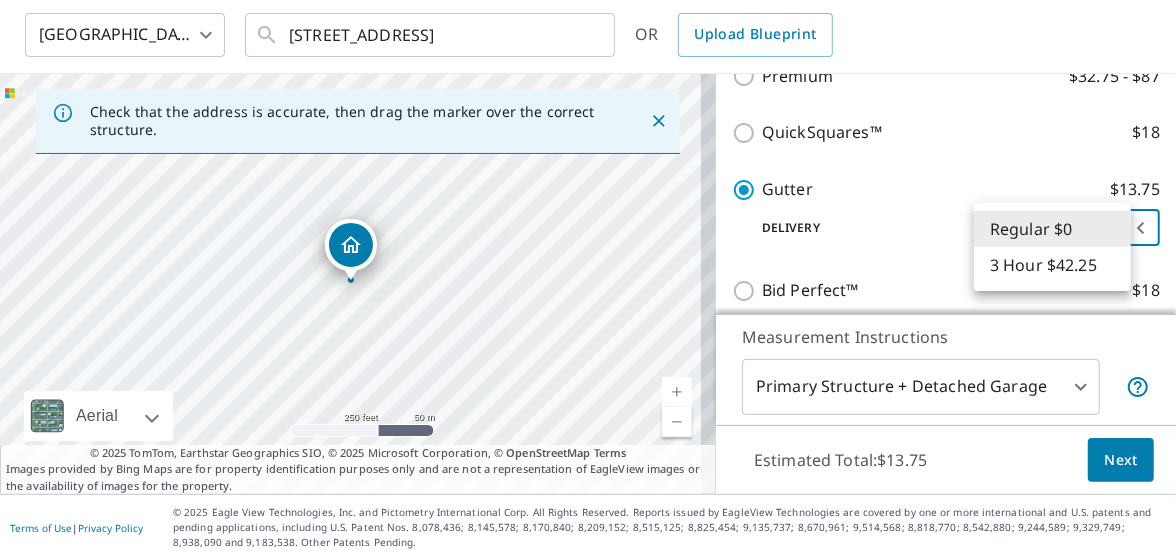 click on "SS SS
Dashboard Order History Cancel Order SS United States US ​ 5915 White Ave Cleveland, OH 44103 ​ OR Upload Blueprint Check that the address is accurate, then drag the marker over the correct structure. 5915 White Ave Cleveland, OH 44103 Aerial Road A standard road map Aerial A detailed look from above Labels Labels 250 feet 50 m © 2025 TomTom, © Vexcel Imaging, © 2025 Microsoft Corporation,  © OpenStreetMap Terms © 2025 TomTom, Earthstar Geographics SIO, © 2025 Microsoft Corporation, ©   OpenStreetMap   Terms Images provided by Bing Maps are for property identification purposes only and are not a representation of EagleView images or the availability of images for the property. PROPERTY TYPE Residential Commercial Multi-Family This is a complex BUILDING ID 5915 White Ave, Cleveland, OH, 44103 Full House Products New Full House™ $105 Roof Products New Gutter with Regular Delivery Premium $32.75 - $87 QuickSquares™ $18 Gutter $13.75 Delivery Regular $0 8 ​ Bid Perfect™ $18 New $79" at bounding box center [588, 279] 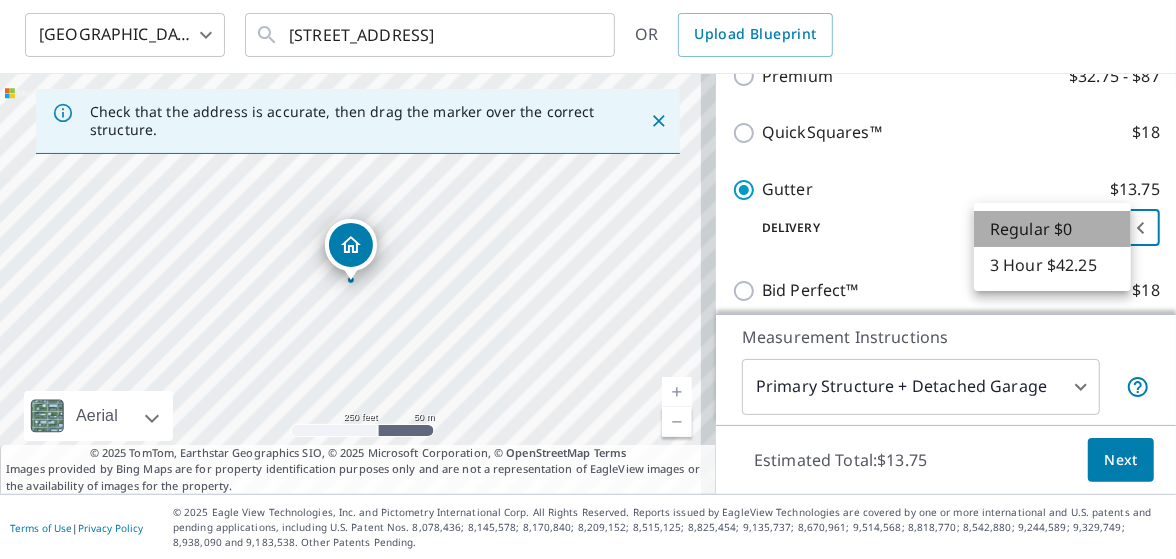 click on "Regular $0" at bounding box center [1052, 229] 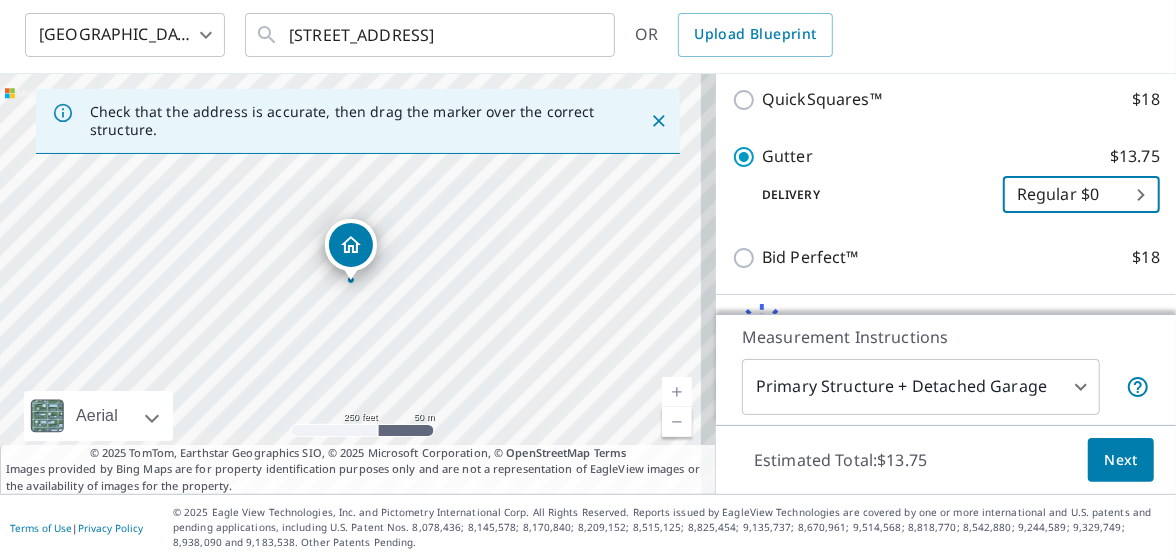 scroll, scrollTop: 484, scrollLeft: 0, axis: vertical 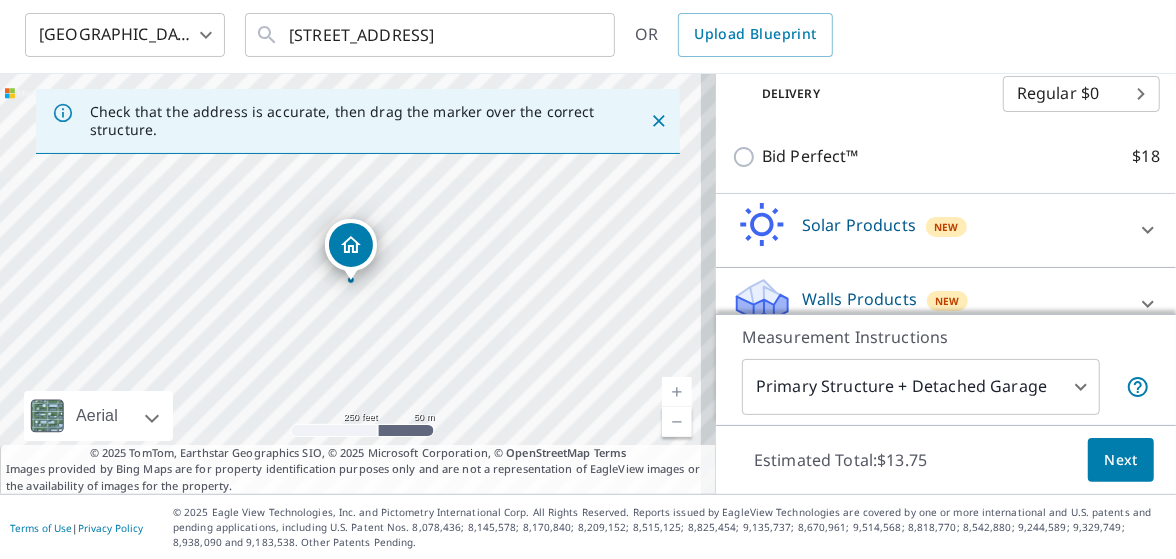 click on "Solar Products" at bounding box center [859, 225] 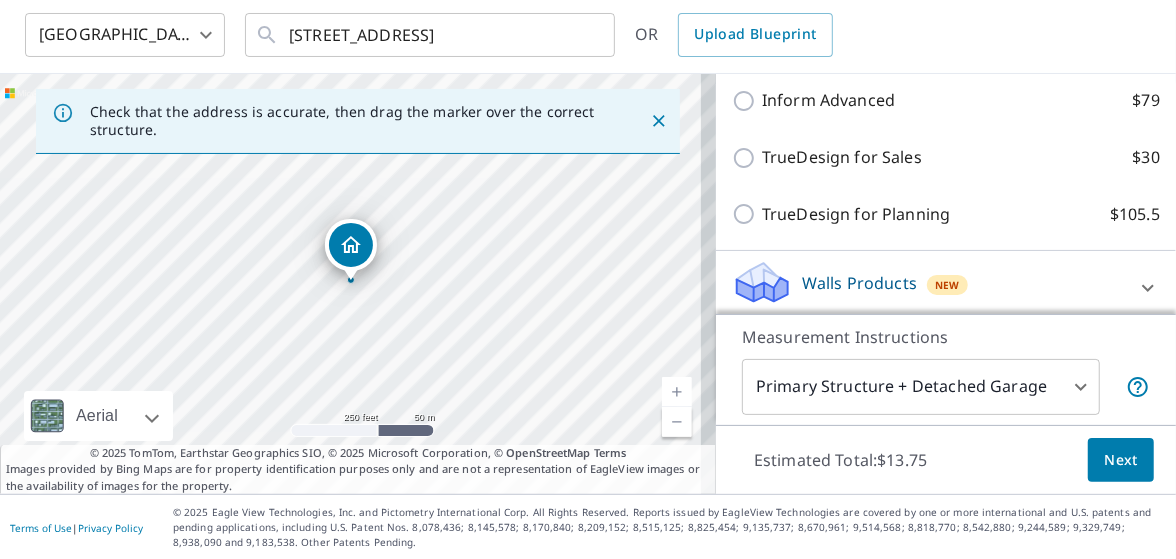 scroll, scrollTop: 844, scrollLeft: 0, axis: vertical 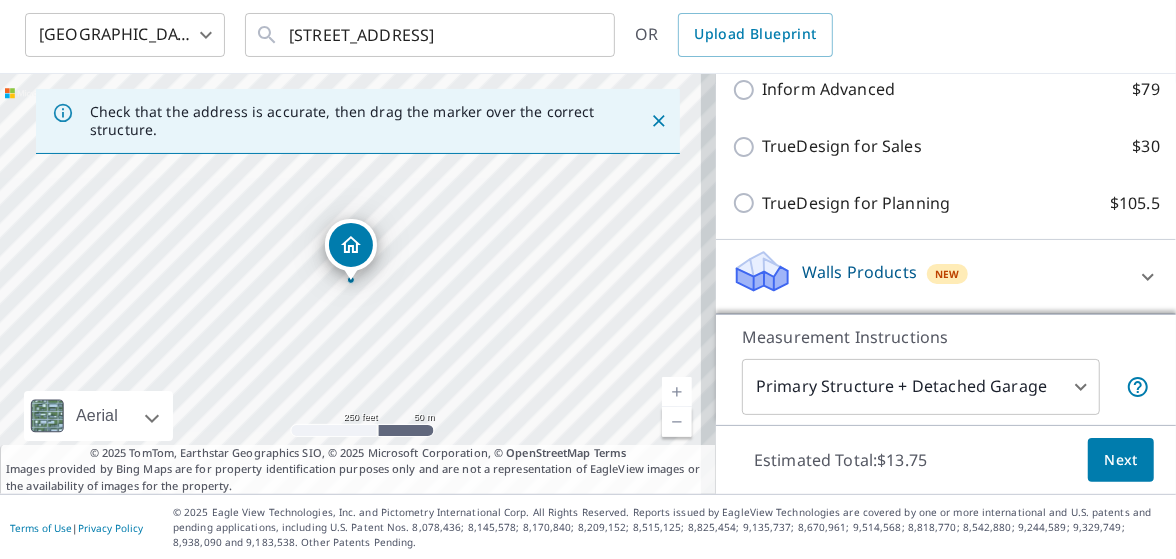 click at bounding box center (1148, 277) 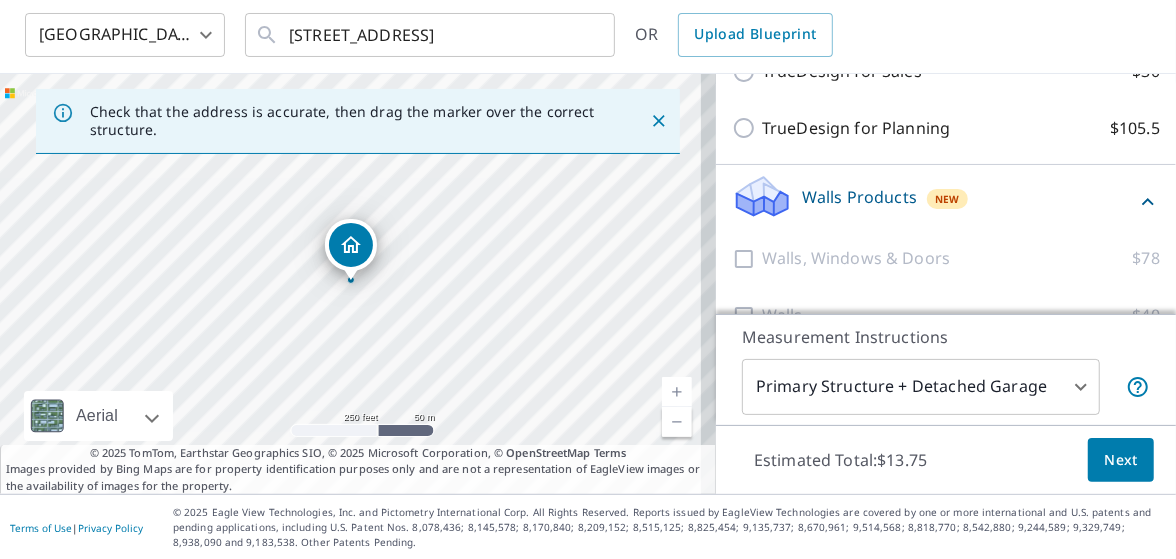 scroll, scrollTop: 959, scrollLeft: 0, axis: vertical 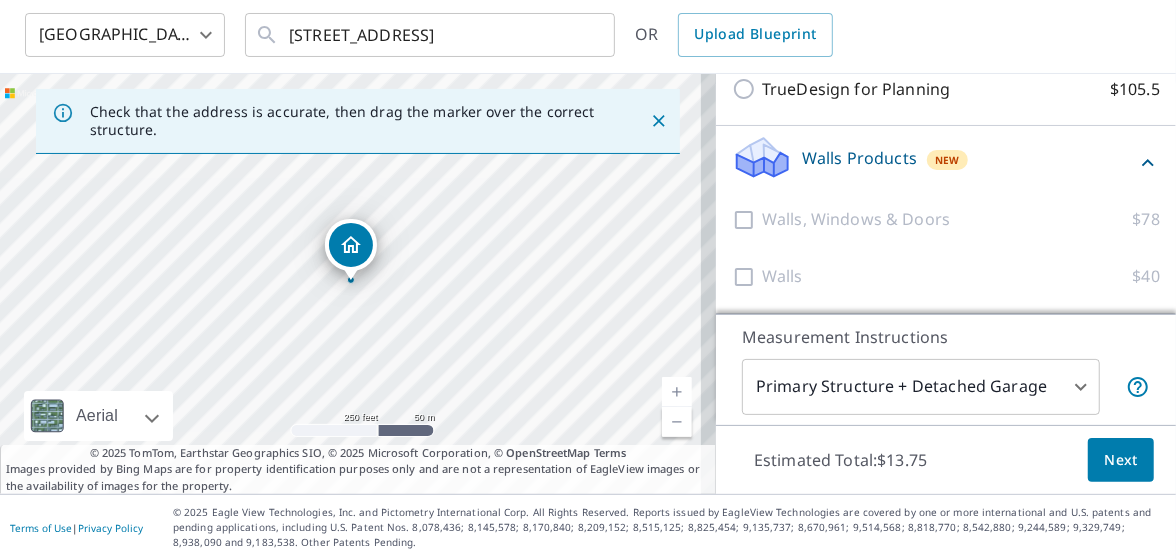 click 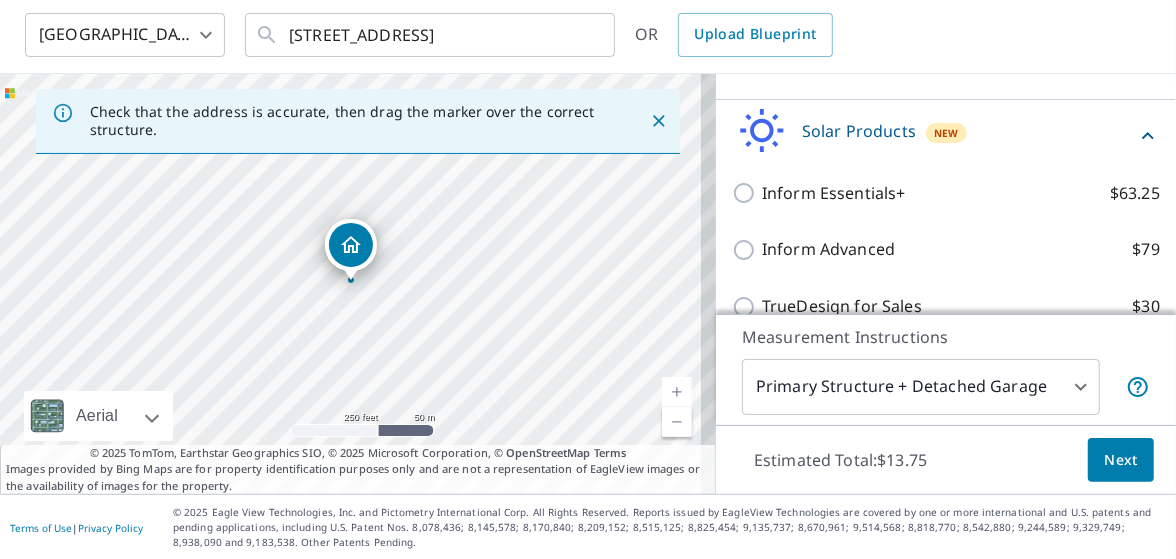 scroll, scrollTop: 677, scrollLeft: 0, axis: vertical 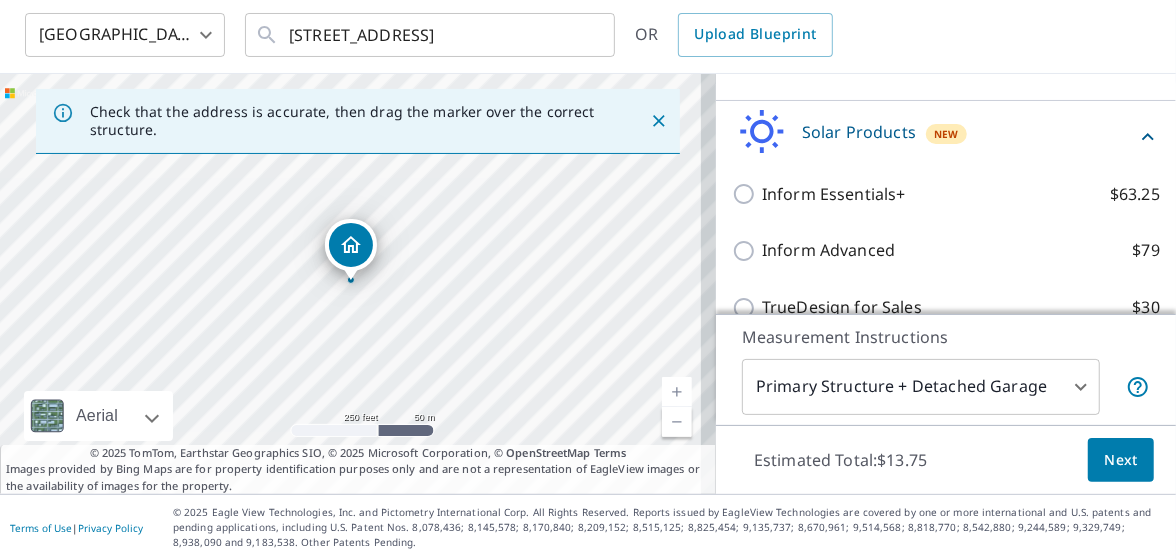 click 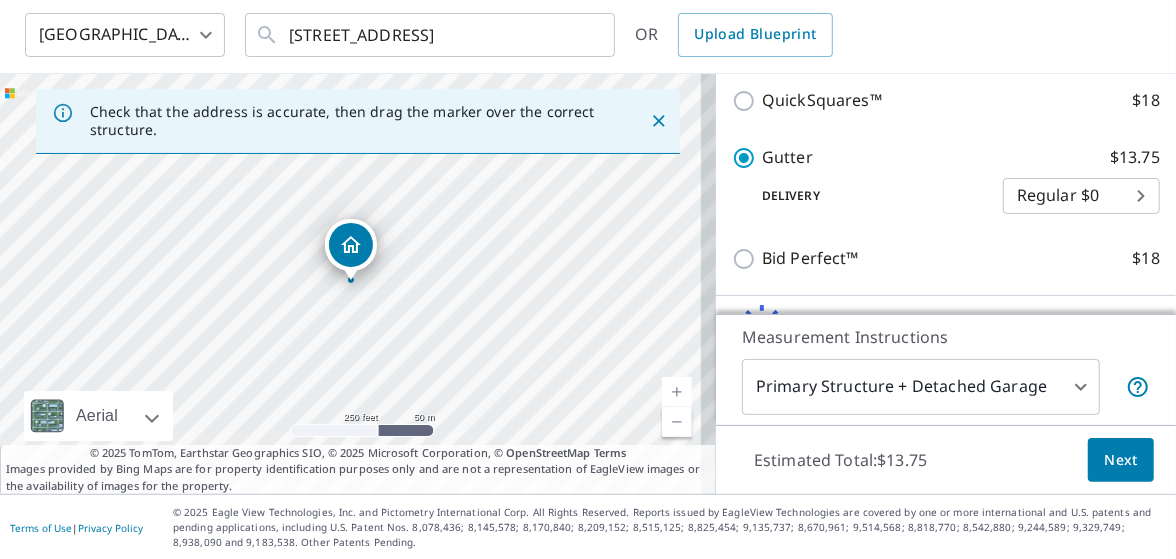 scroll, scrollTop: 481, scrollLeft: 0, axis: vertical 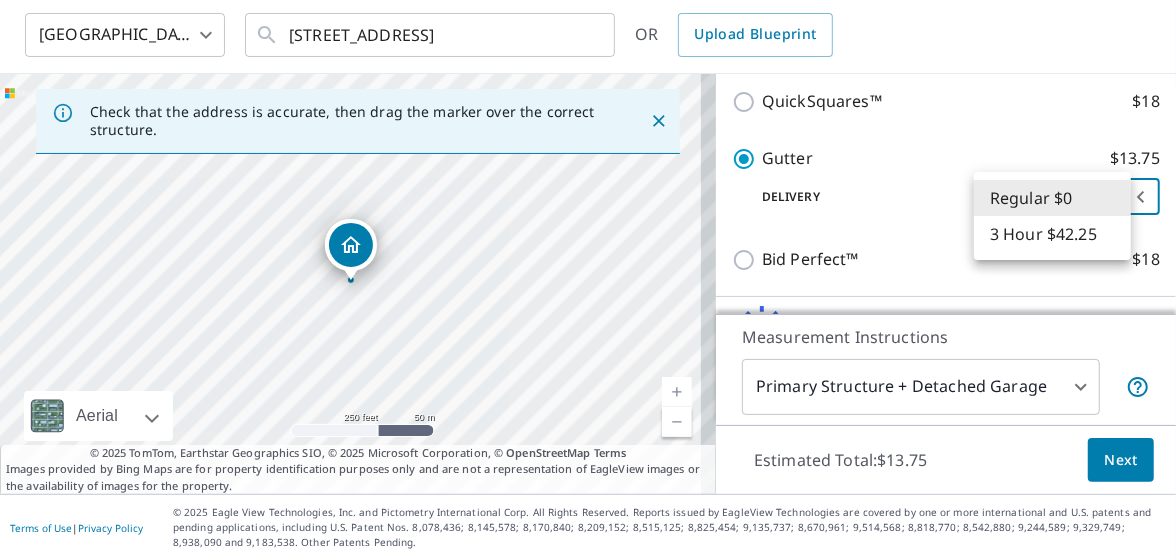 click on "SS SS
Dashboard Order History Cancel Order SS United States US ​ 5915 White Ave Cleveland, OH 44103 ​ OR Upload Blueprint Check that the address is accurate, then drag the marker over the correct structure. 5915 White Ave Cleveland, OH 44103 Aerial Road A standard road map Aerial A detailed look from above Labels Labels 250 feet 50 m © 2025 TomTom, © Vexcel Imaging, © 2025 Microsoft Corporation,  © OpenStreetMap Terms © 2025 TomTom, Earthstar Geographics SIO, © 2025 Microsoft Corporation, ©   OpenStreetMap   Terms Images provided by Bing Maps are for property identification purposes only and are not a representation of EagleView images or the availability of images for the property. PROPERTY TYPE Residential Commercial Multi-Family This is a complex BUILDING ID 5915 White Ave, Cleveland, OH, 44103 Full House Products New Full House™ $105 Roof Products New Gutter with Regular Delivery Premium $32.75 - $87 QuickSquares™ $18 Gutter $13.75 Delivery Regular $0 8 ​ Bid Perfect™ $18 New $79" at bounding box center (588, 279) 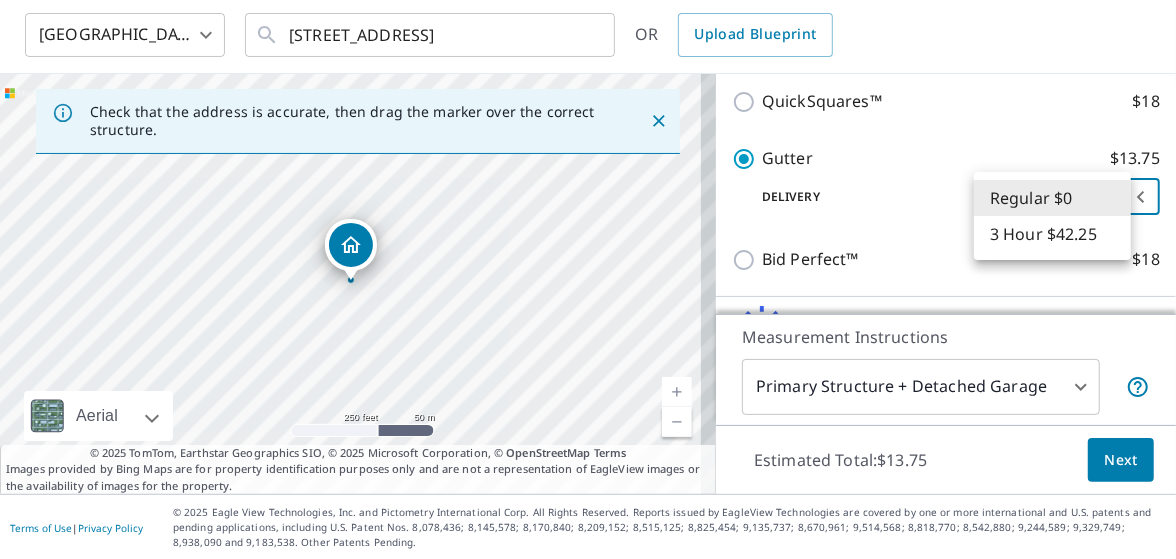 click on "Regular $0" at bounding box center (1052, 198) 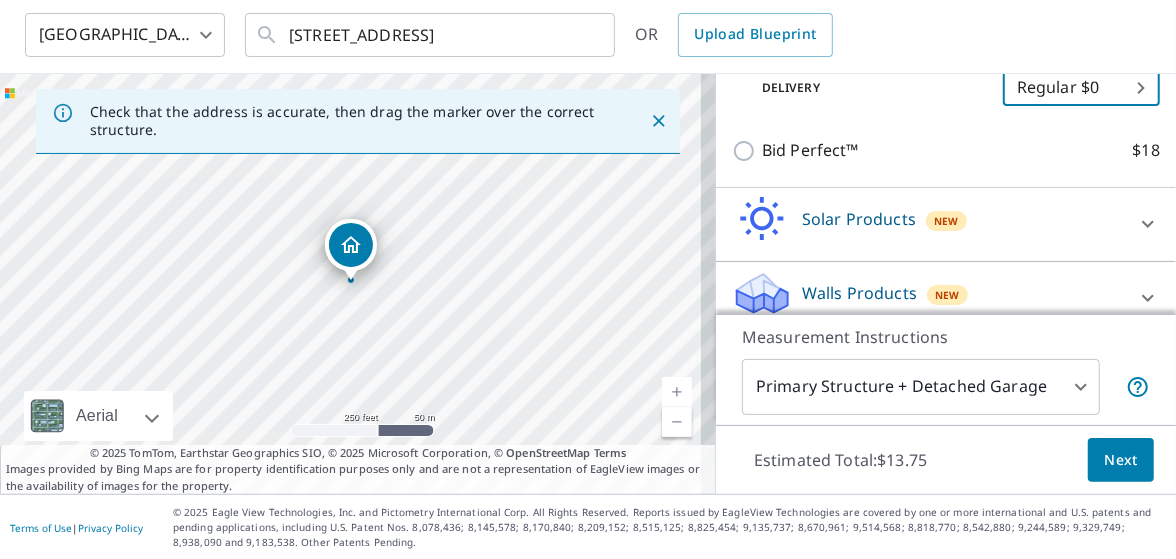 scroll, scrollTop: 614, scrollLeft: 0, axis: vertical 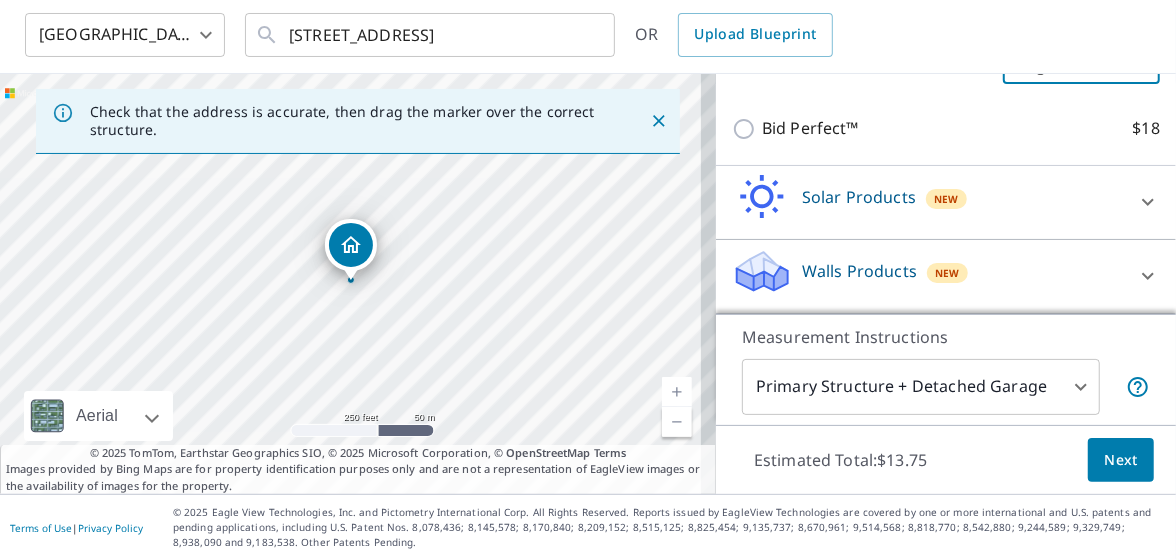 click on "SS SS
Dashboard Order History Cancel Order SS United States US ​ 5915 White Ave Cleveland, OH 44103 ​ OR Upload Blueprint Check that the address is accurate, then drag the marker over the correct structure. 5915 White Ave Cleveland, OH 44103 Aerial Road A standard road map Aerial A detailed look from above Labels Labels 250 feet 50 m © 2025 TomTom, © Vexcel Imaging, © 2025 Microsoft Corporation,  © OpenStreetMap Terms © 2025 TomTom, Earthstar Geographics SIO, © 2025 Microsoft Corporation, ©   OpenStreetMap   Terms Images provided by Bing Maps are for property identification purposes only and are not a representation of EagleView images or the availability of images for the property. PROPERTY TYPE Residential Commercial Multi-Family This is a complex BUILDING ID 5915 White Ave, Cleveland, OH, 44103 Full House Products New Full House™ $105 Roof Products New Gutter with Regular Delivery Premium $32.75 - $87 QuickSquares™ $18 Gutter $13.75 Delivery Regular $0 8 ​ Bid Perfect™ $18 New $79" at bounding box center [588, 279] 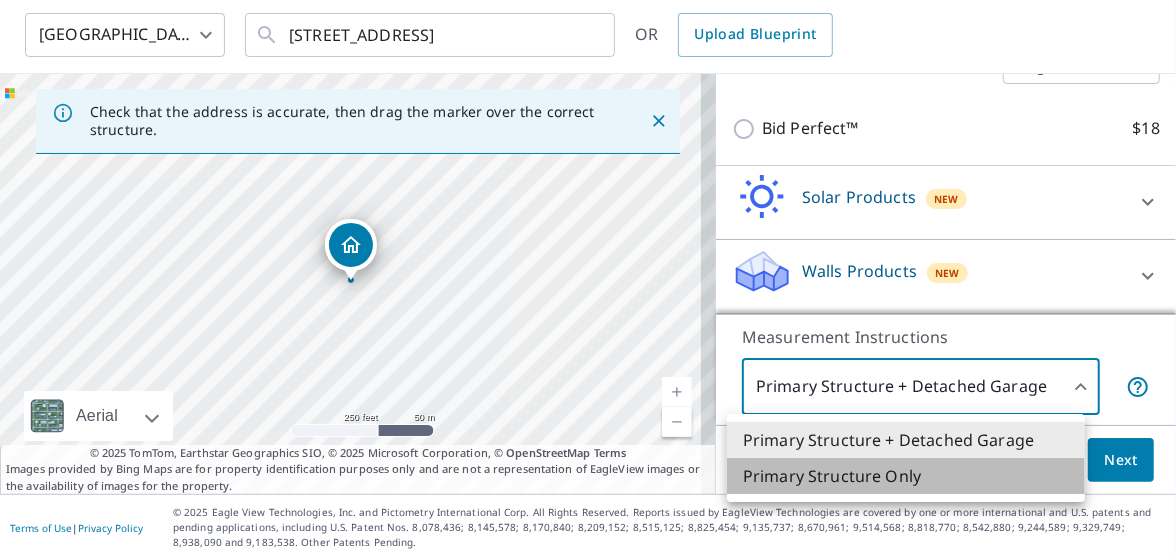 click on "Primary Structure Only" at bounding box center [906, 476] 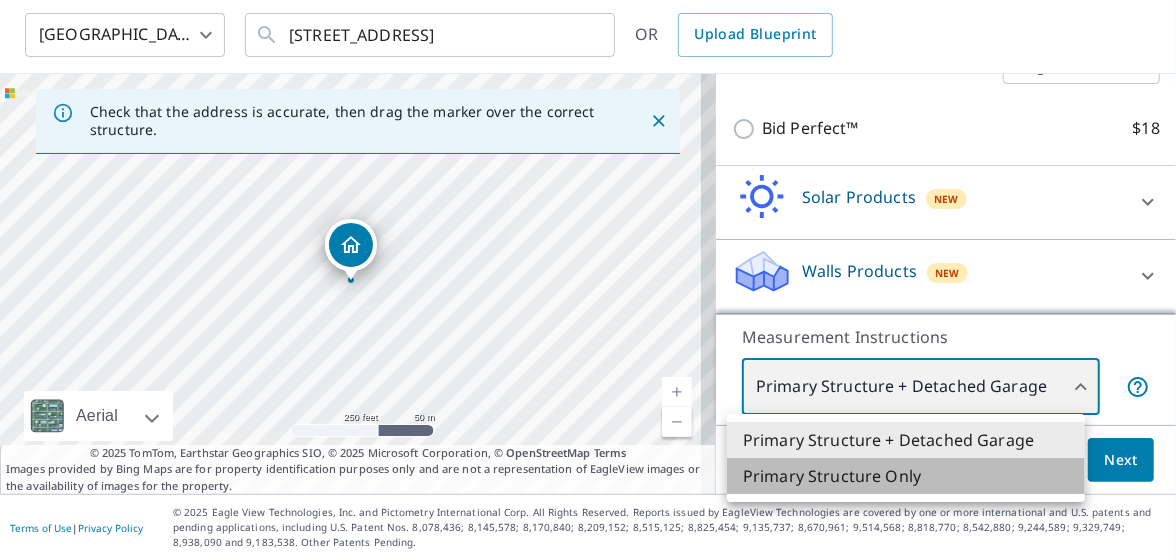 type on "2" 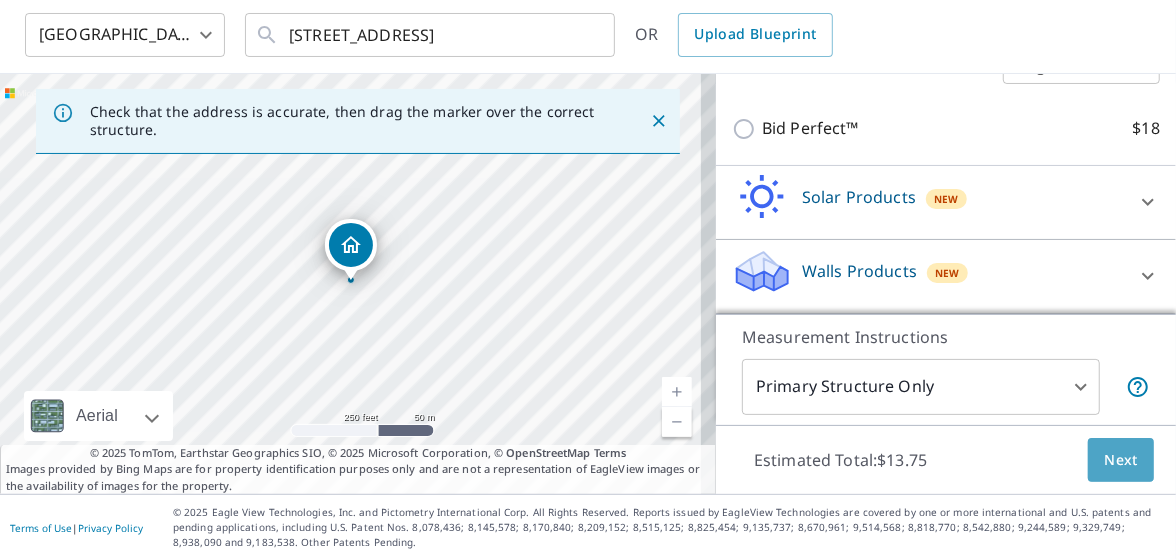 click on "Next" at bounding box center [1121, 460] 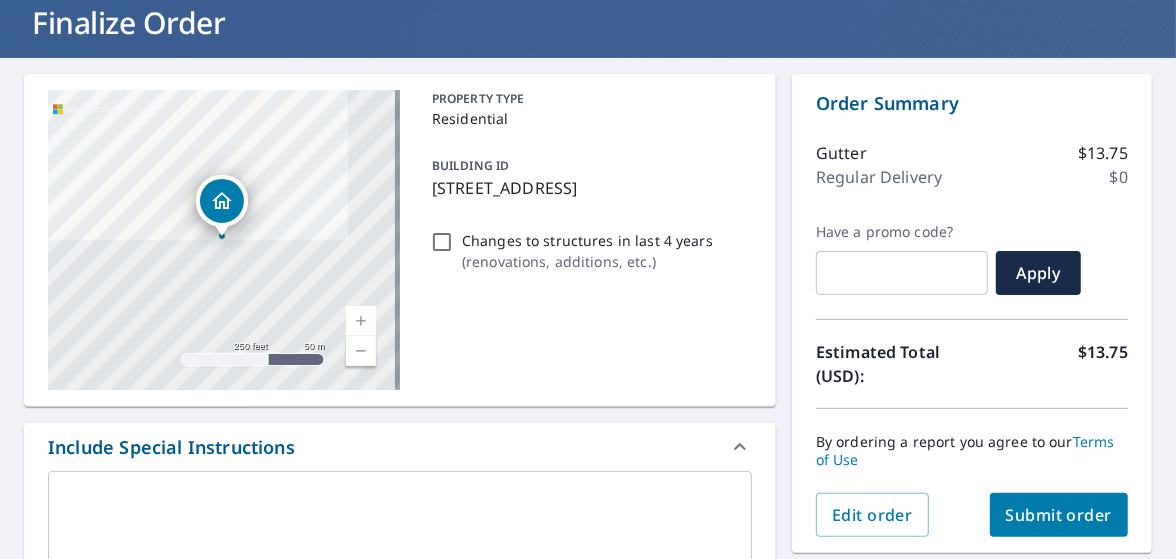 scroll, scrollTop: 123, scrollLeft: 0, axis: vertical 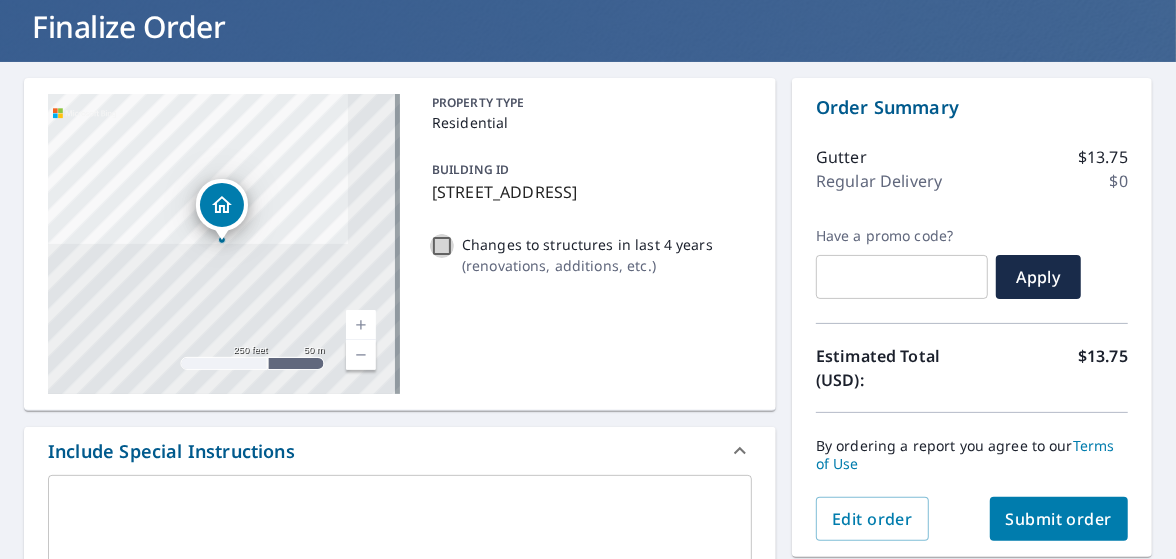 click on "Changes to structures in last 4 years ( renovations, additions, etc. )" at bounding box center (442, 246) 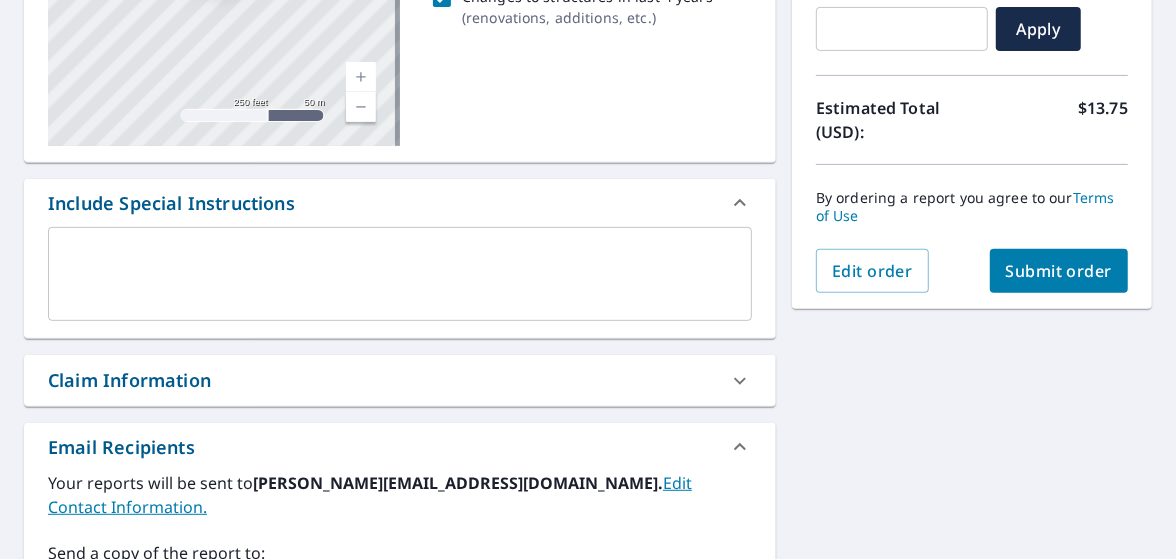 scroll, scrollTop: 389, scrollLeft: 0, axis: vertical 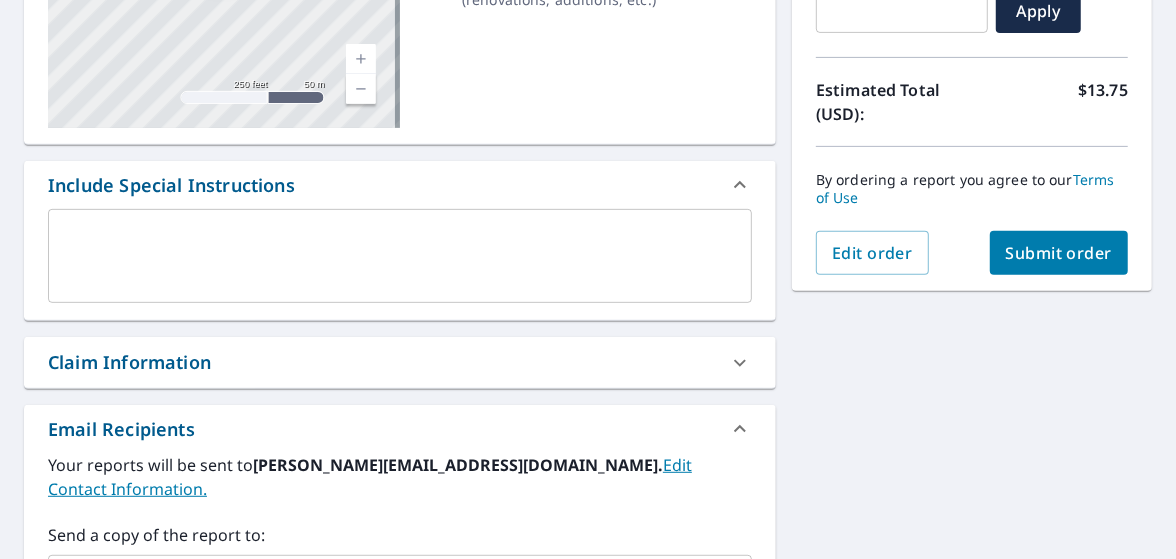 click 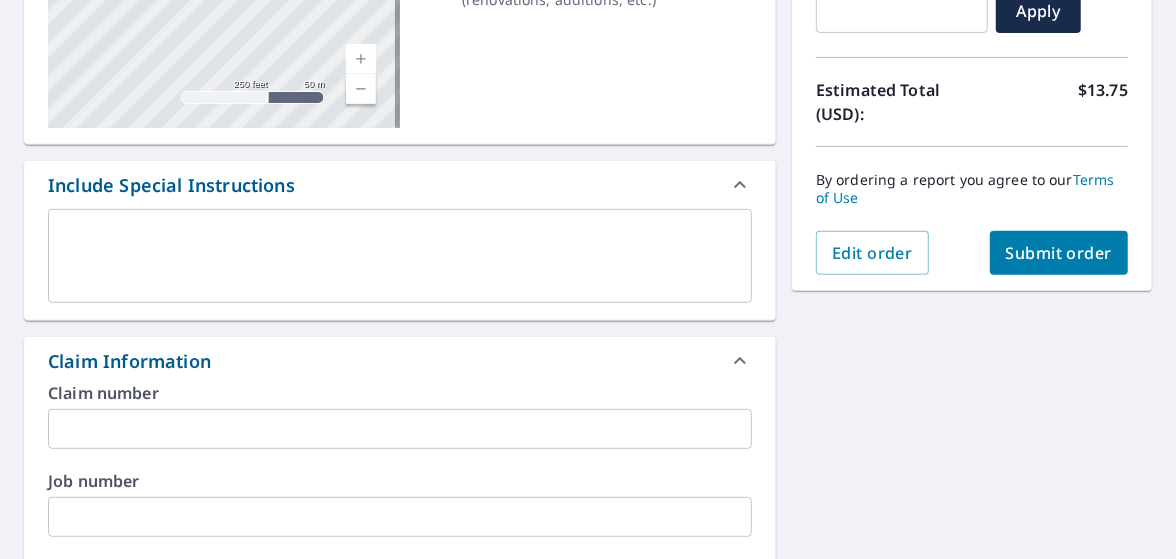 click 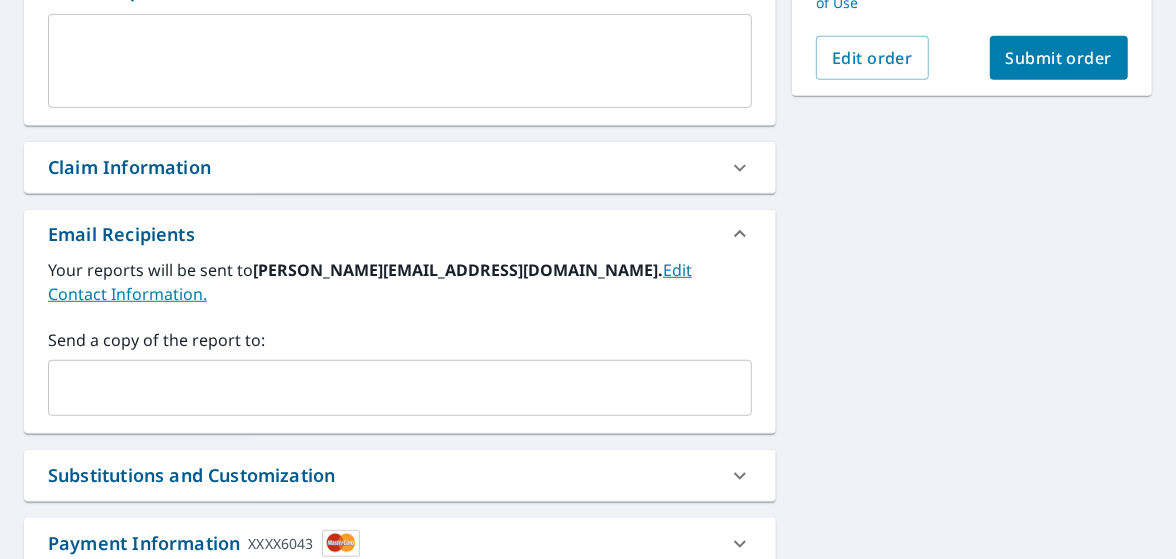 scroll, scrollTop: 589, scrollLeft: 0, axis: vertical 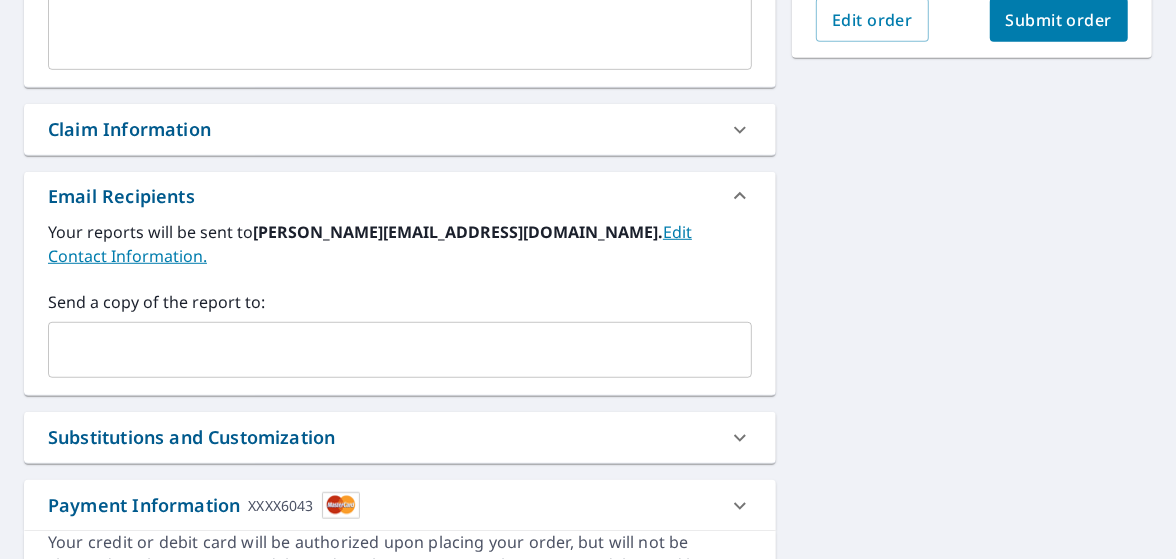 click on "​" at bounding box center (400, 350) 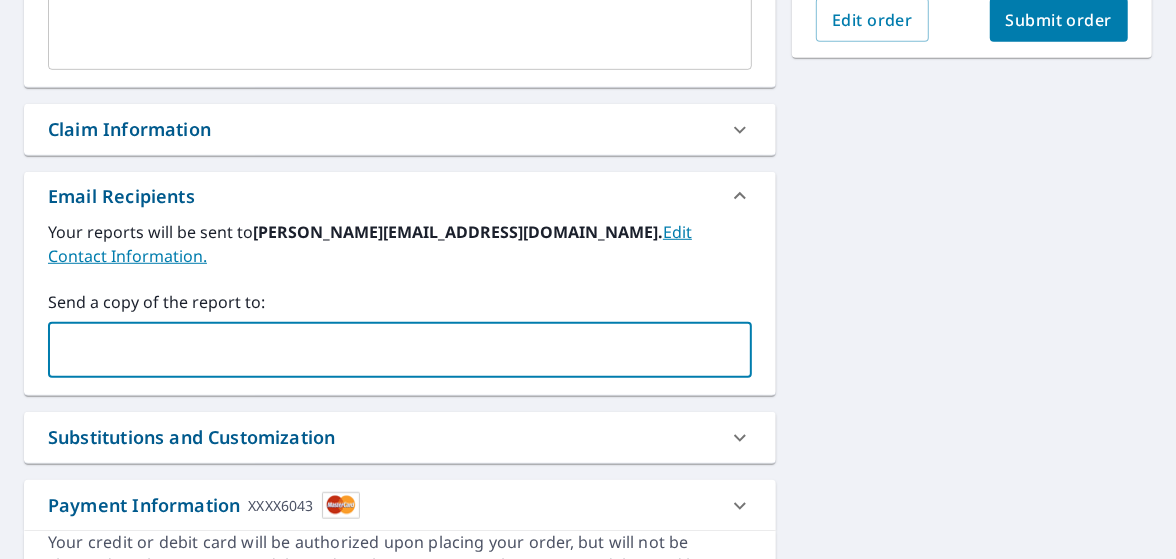 scroll, scrollTop: 623, scrollLeft: 0, axis: vertical 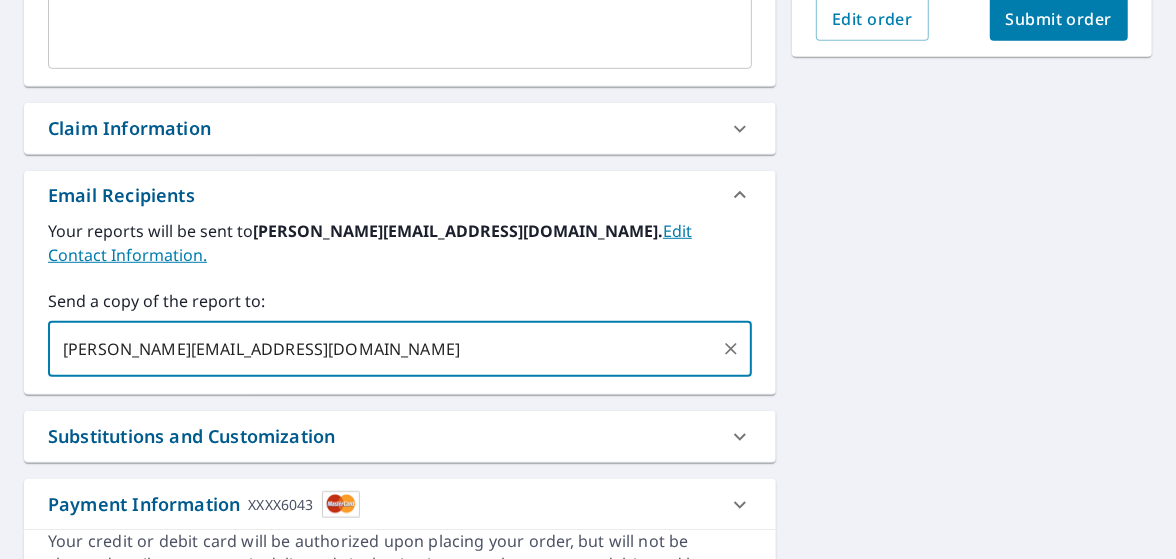 type on "james@ohioleadinspectors.com" 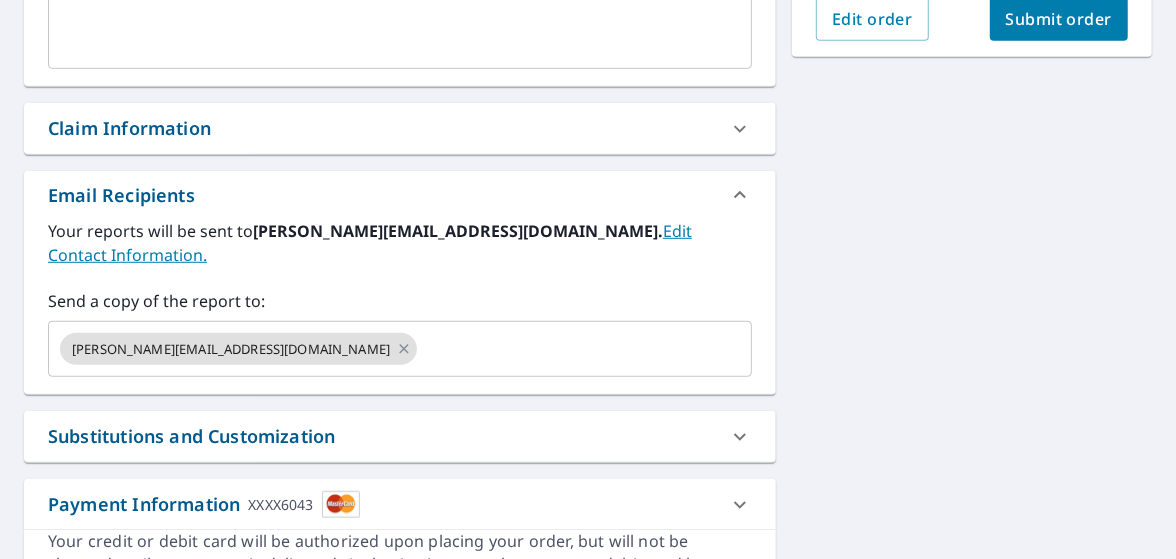 click on "Edit Contact Information." at bounding box center [370, 243] 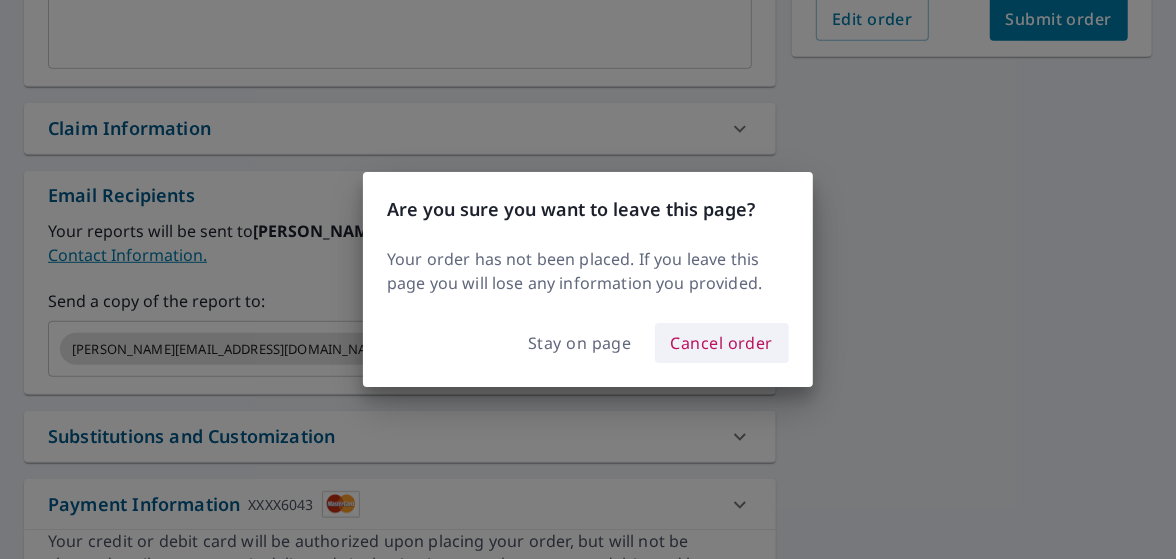 click on "Cancel order" at bounding box center [722, 343] 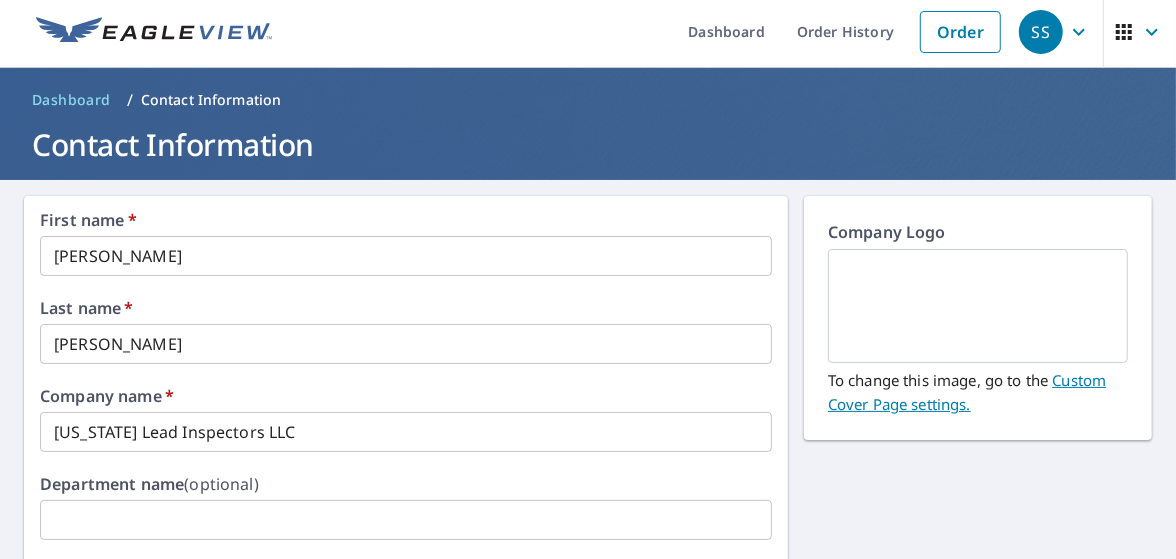 scroll, scrollTop: 0, scrollLeft: 0, axis: both 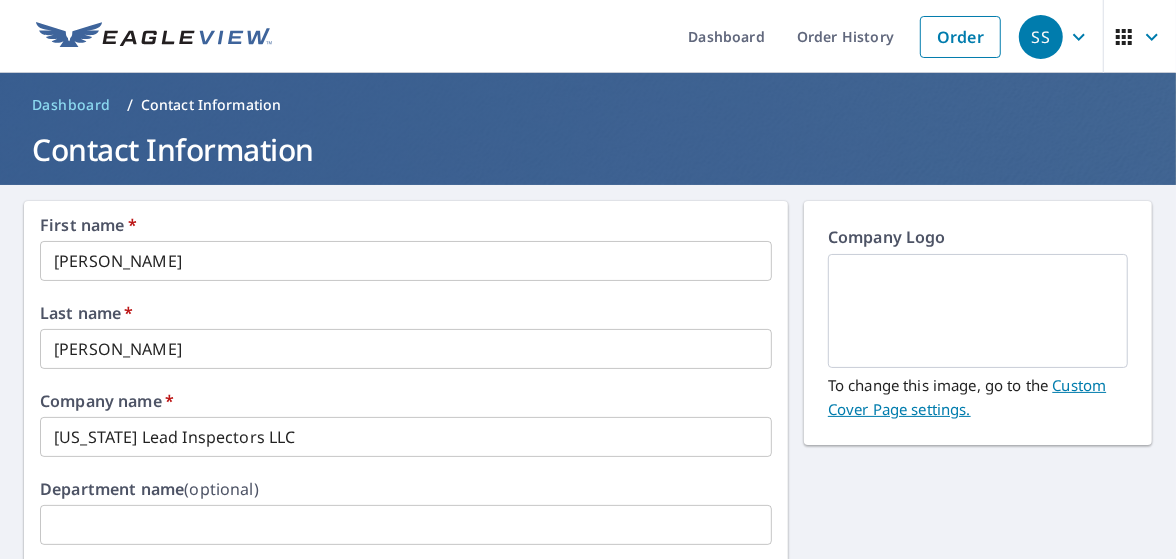 click on "Dashboard" at bounding box center [71, 105] 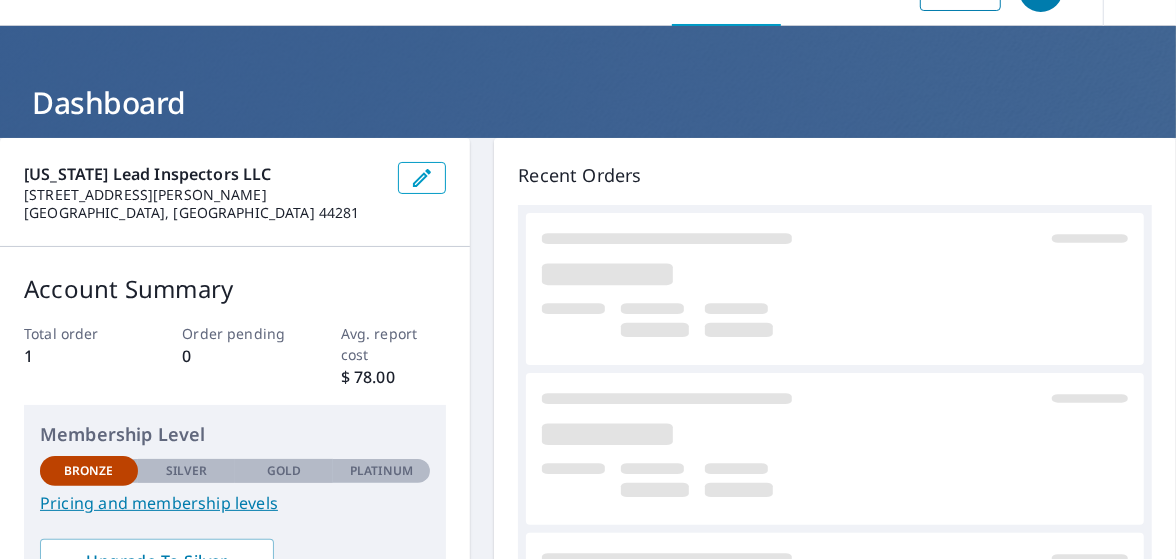 scroll, scrollTop: 66, scrollLeft: 0, axis: vertical 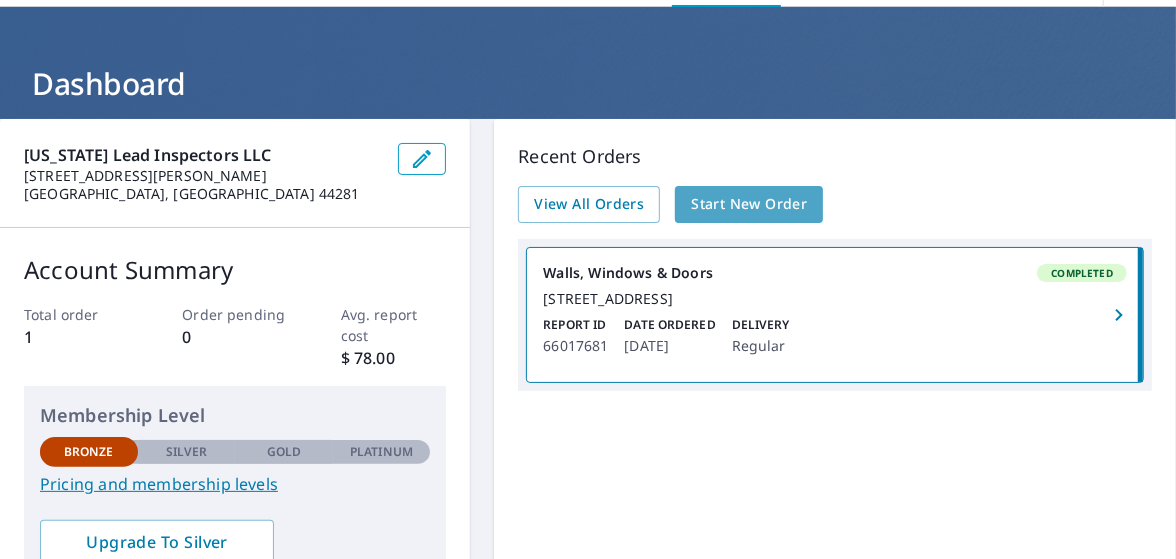 click on "Start New Order" at bounding box center [749, 204] 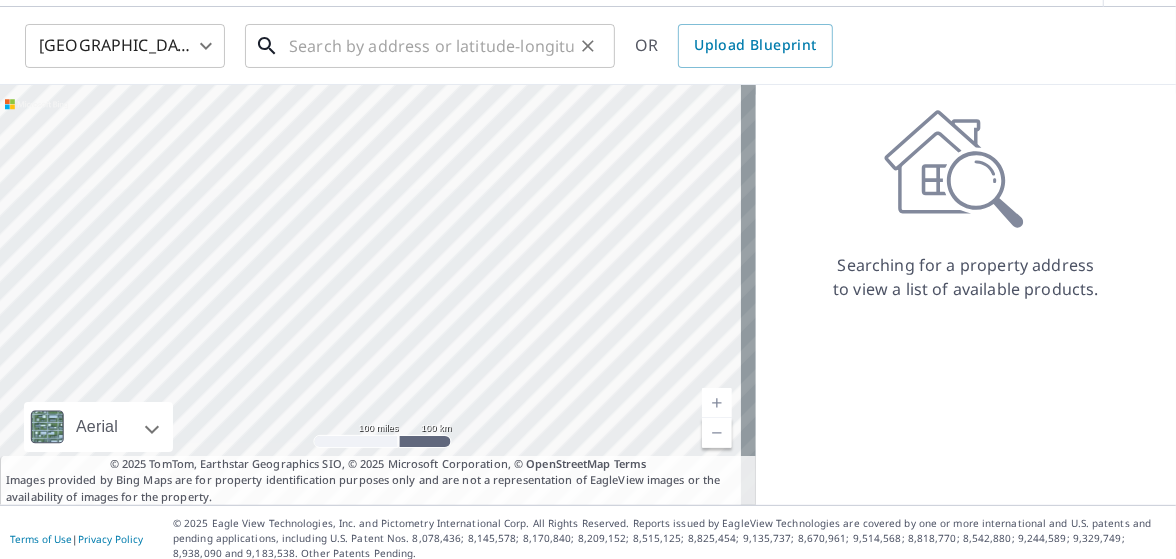 click at bounding box center [431, 46] 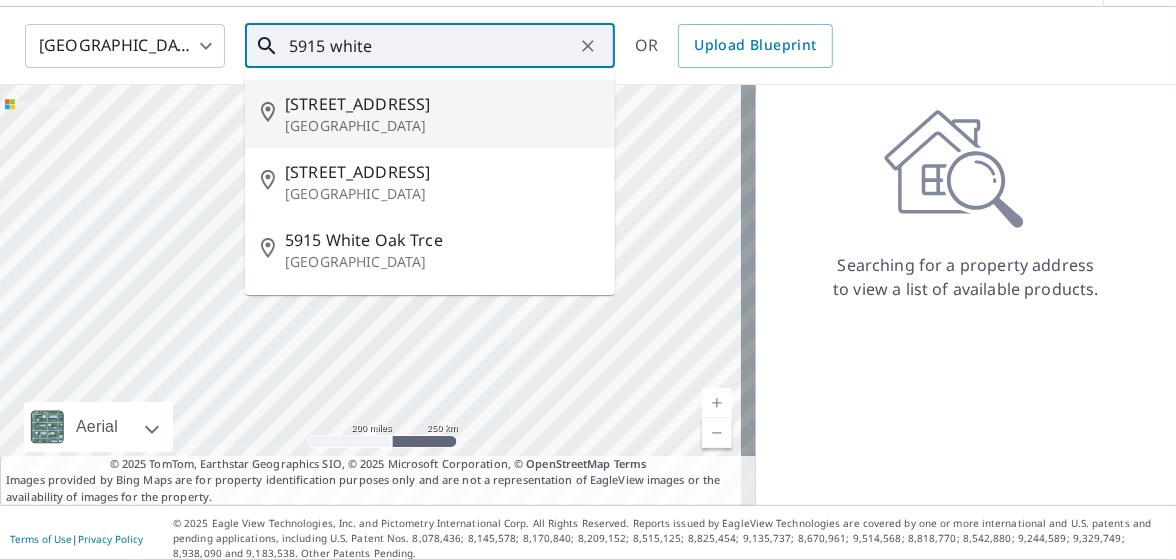 click on "Cleveland, OH 44103" at bounding box center (442, 126) 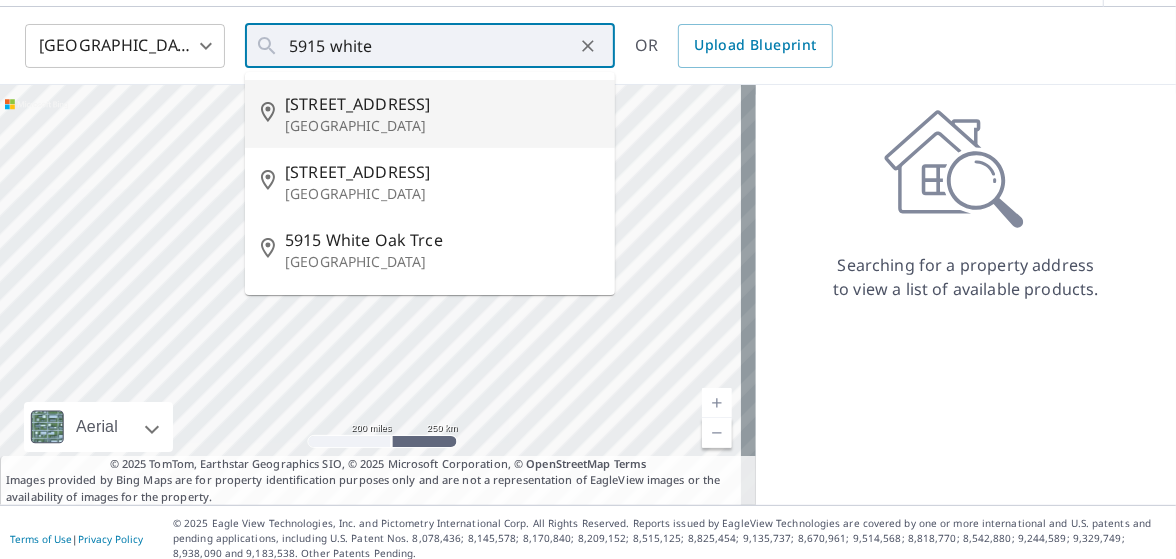type on "5915 White Ave Cleveland, OH 44103" 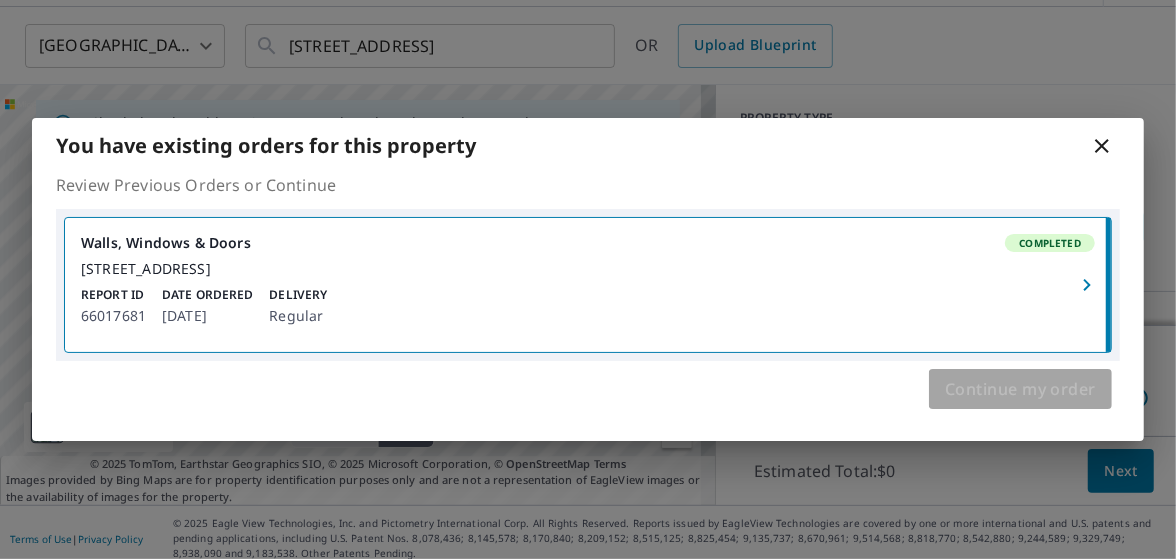 click on "Continue my order" at bounding box center (1020, 389) 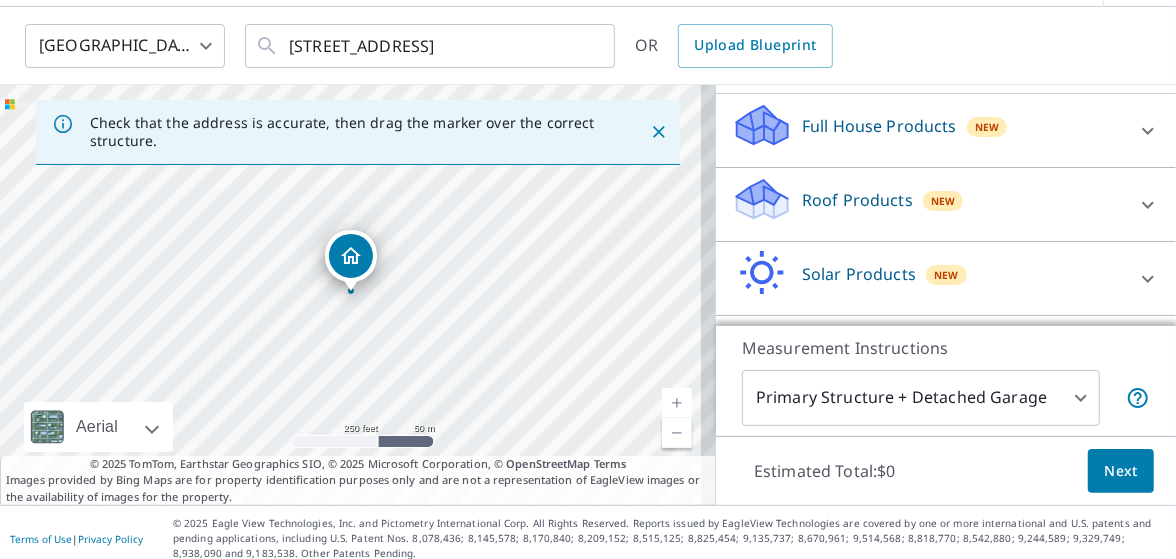 scroll, scrollTop: 233, scrollLeft: 0, axis: vertical 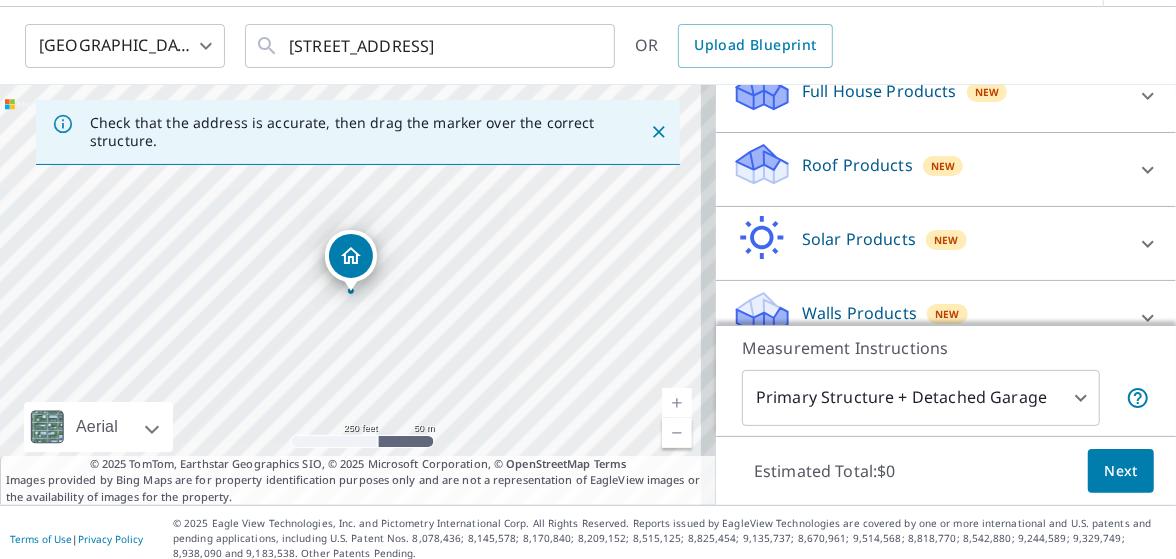 click on "Roof Products New" at bounding box center [928, 169] 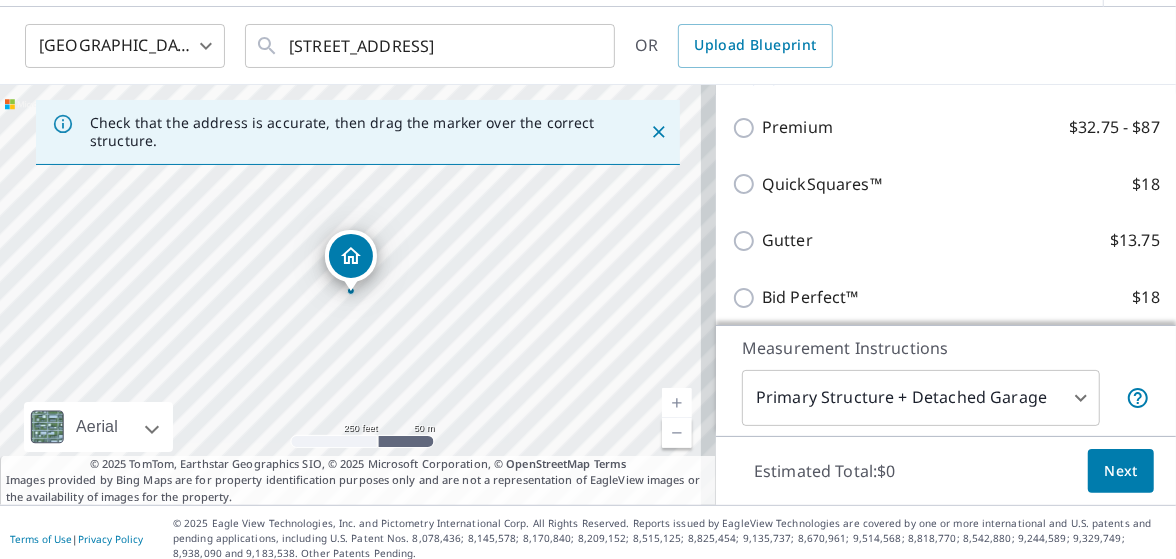 scroll, scrollTop: 333, scrollLeft: 0, axis: vertical 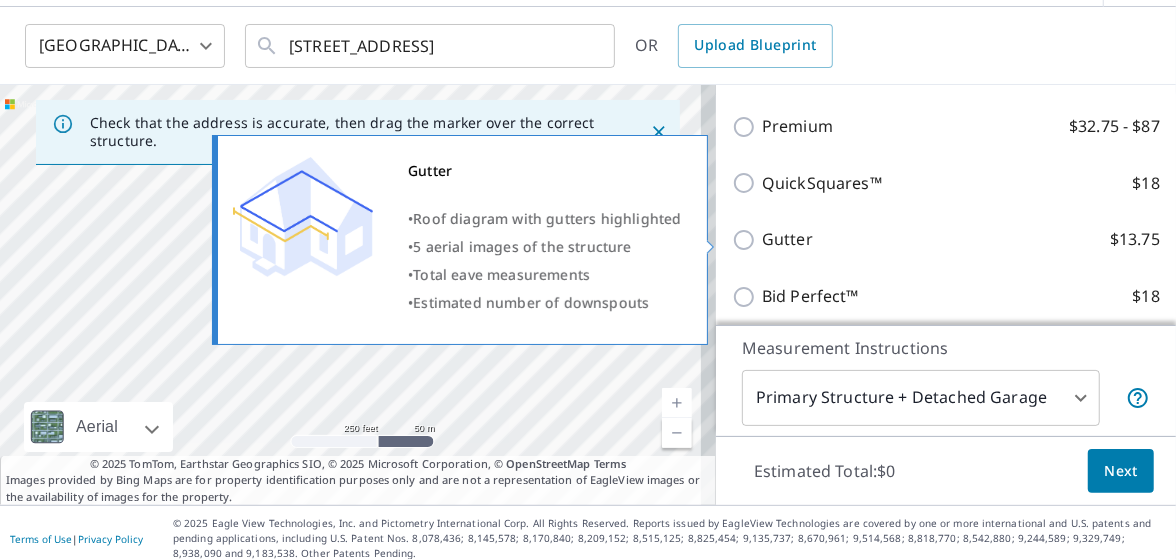 click on "Gutter $13.75" at bounding box center [747, 240] 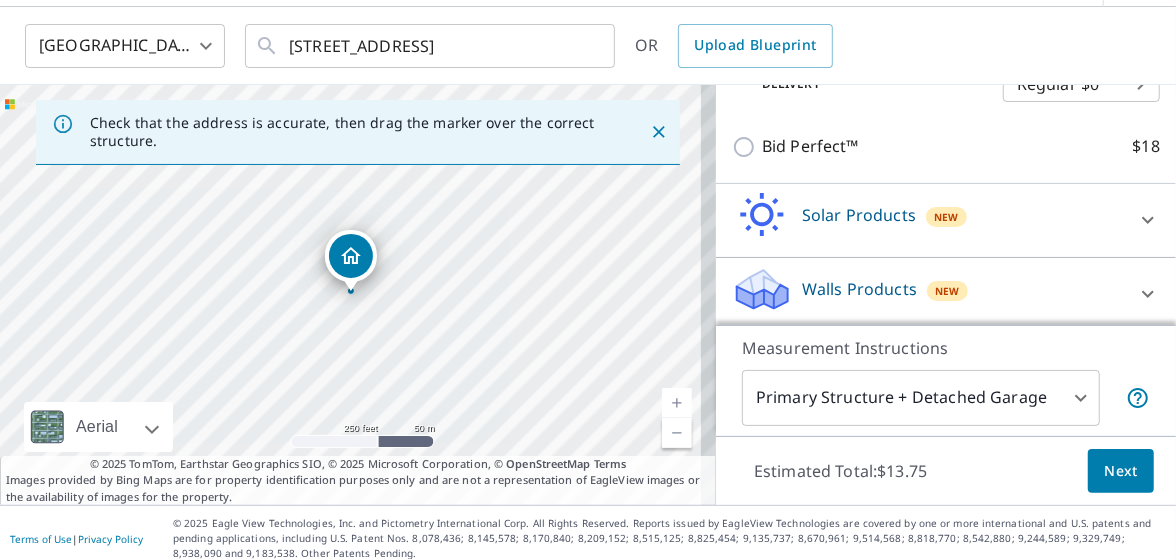 scroll, scrollTop: 557, scrollLeft: 0, axis: vertical 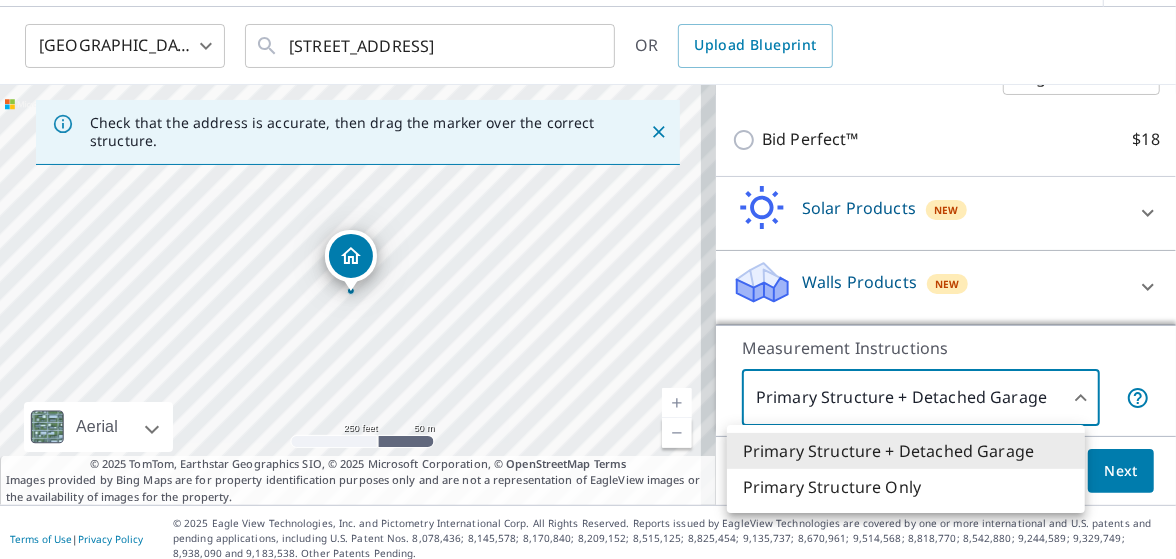 click on "SS SS
Dashboard Order History Cancel Order SS United States US ​ 5915 White Ave Cleveland, OH 44103 ​ OR Upload Blueprint Check that the address is accurate, then drag the marker over the correct structure. 5915 White Ave Cleveland, OH 44103 Aerial Road A standard road map Aerial A detailed look from above Labels Labels 250 feet 50 m © 2025 TomTom, © Vexcel Imaging, © 2025 Microsoft Corporation,  © OpenStreetMap Terms © 2025 TomTom, Earthstar Geographics SIO, © 2025 Microsoft Corporation, ©   OpenStreetMap   Terms Images provided by Bing Maps are for property identification purposes only and are not a representation of EagleView images or the availability of images for the property. PROPERTY TYPE Residential Commercial Multi-Family This is a complex BUILDING ID 5915 White Ave, Cleveland, OH, 44103 Full House Products New Full House™ $105 Roof Products New Gutter with Regular Delivery Premium $32.75 - $87 QuickSquares™ $18 Gutter $13.75 Delivery Regular $0 8 ​ Bid Perfect™ $18 New $79" at bounding box center [588, 279] 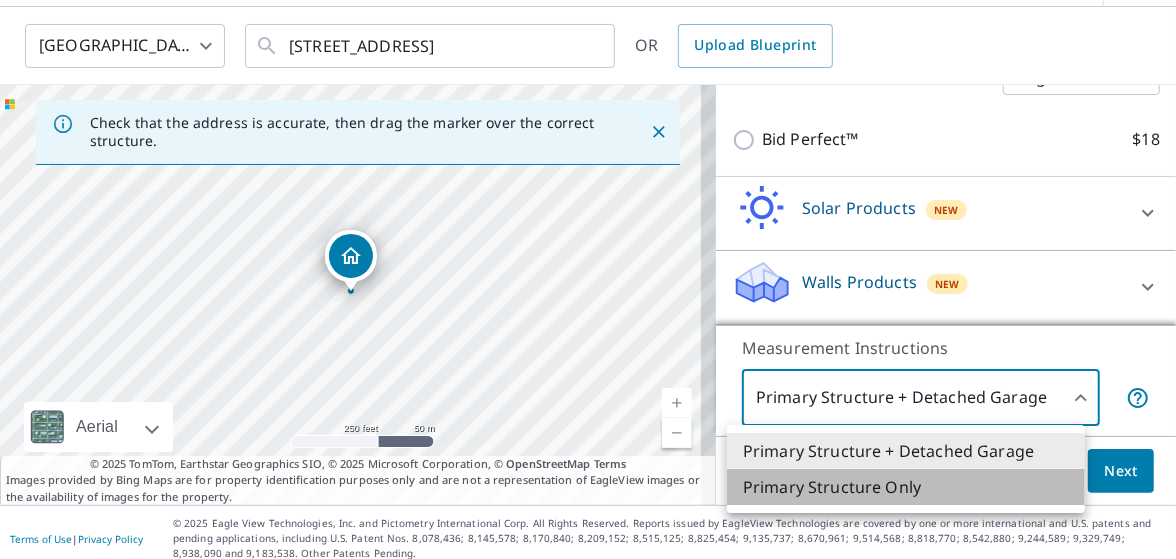 click on "Primary Structure Only" at bounding box center (906, 487) 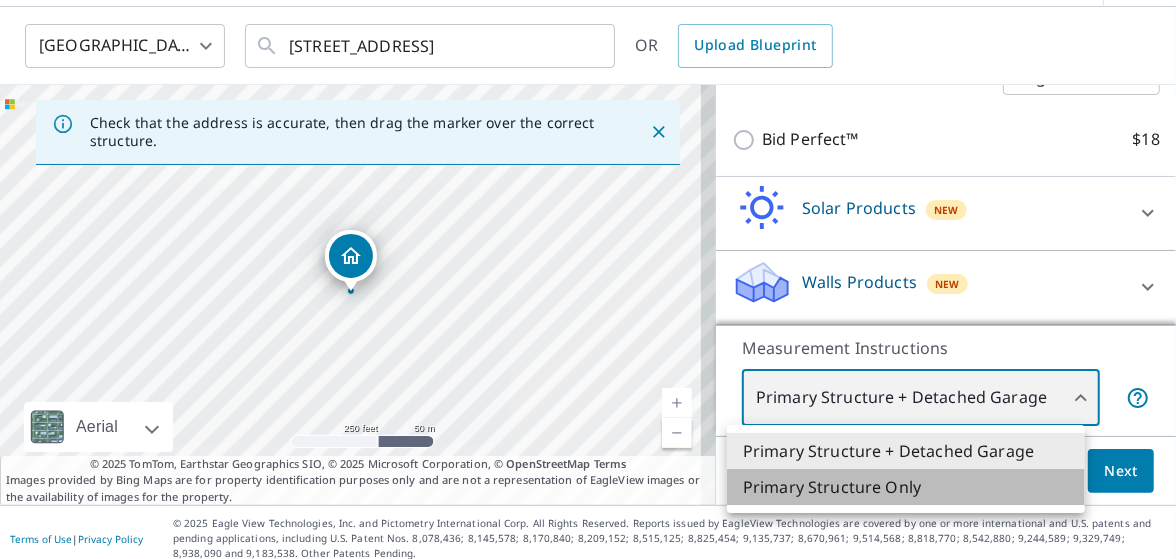 type on "2" 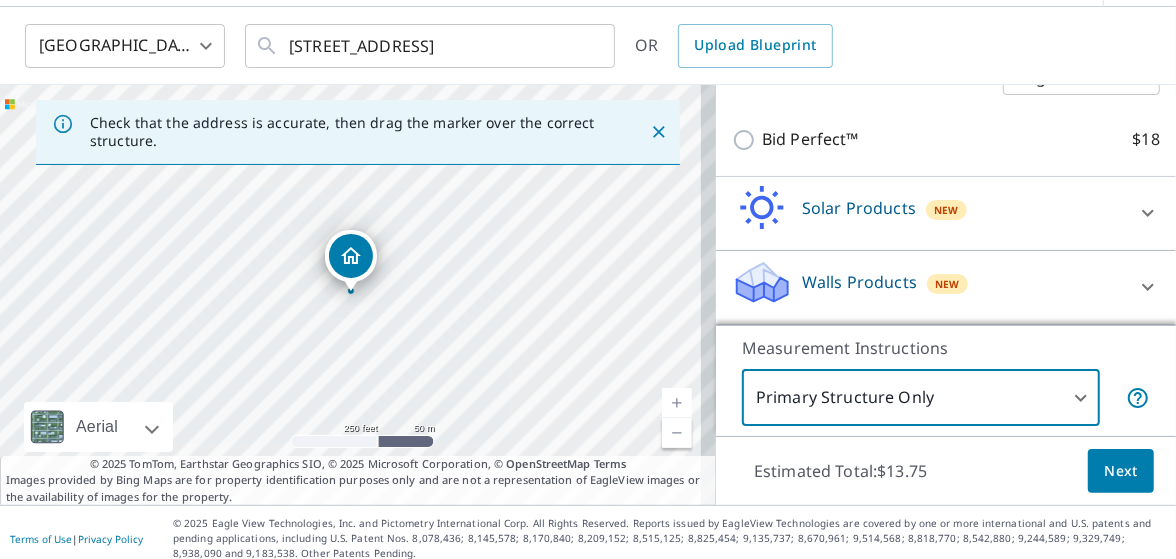 click on "Next" at bounding box center [1121, 471] 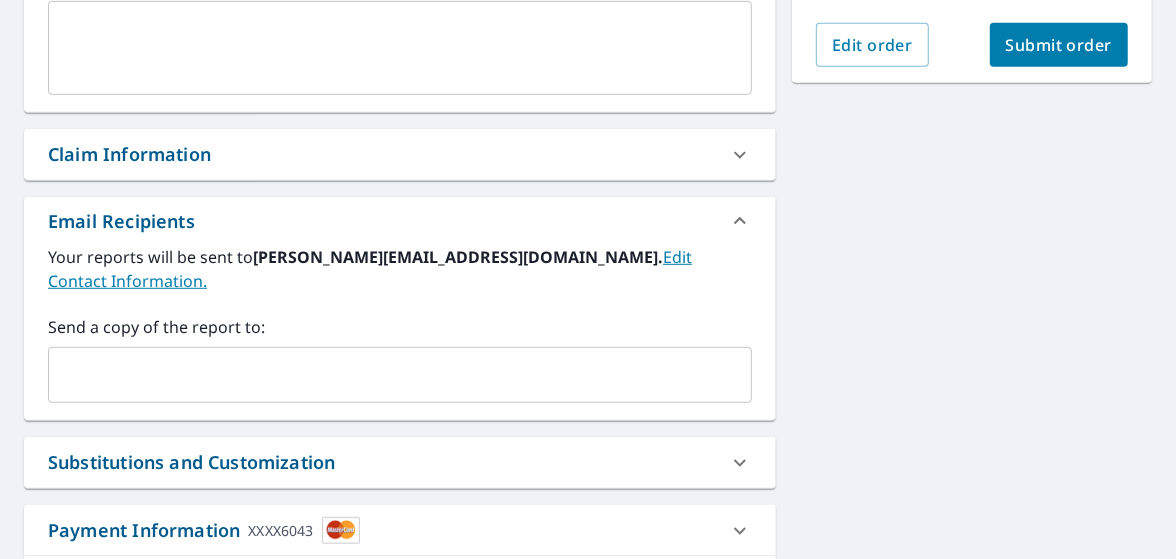 scroll, scrollTop: 600, scrollLeft: 0, axis: vertical 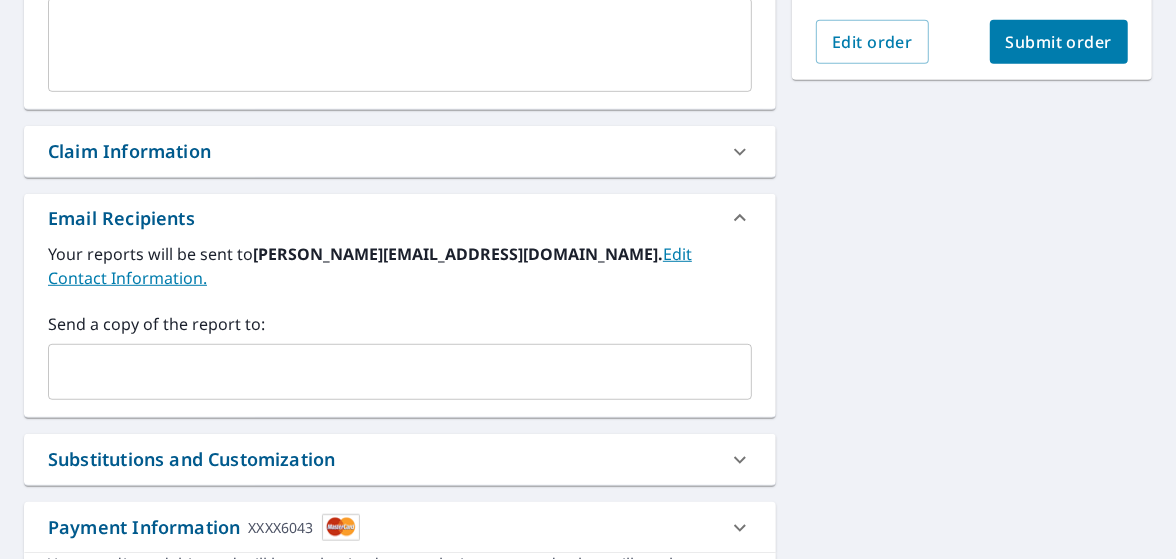 click at bounding box center (385, 372) 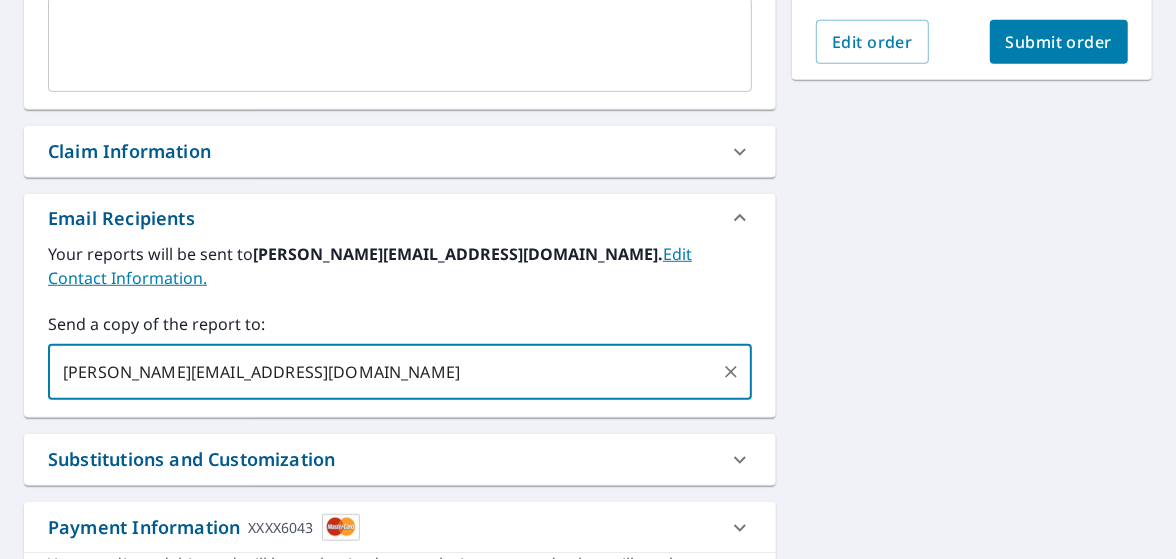 type on "james@ohioleadinspectors.com" 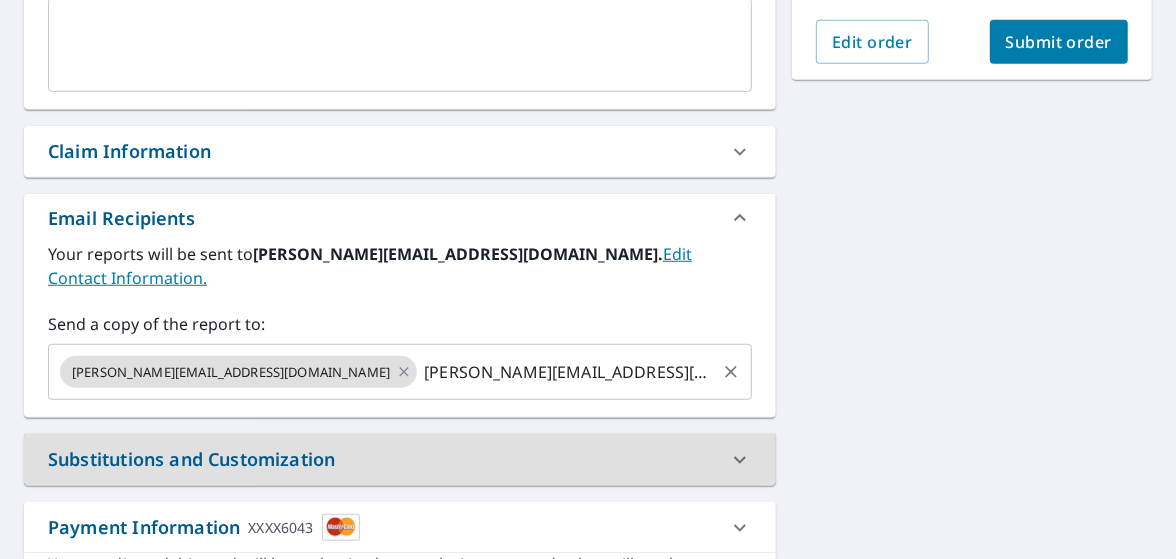 type 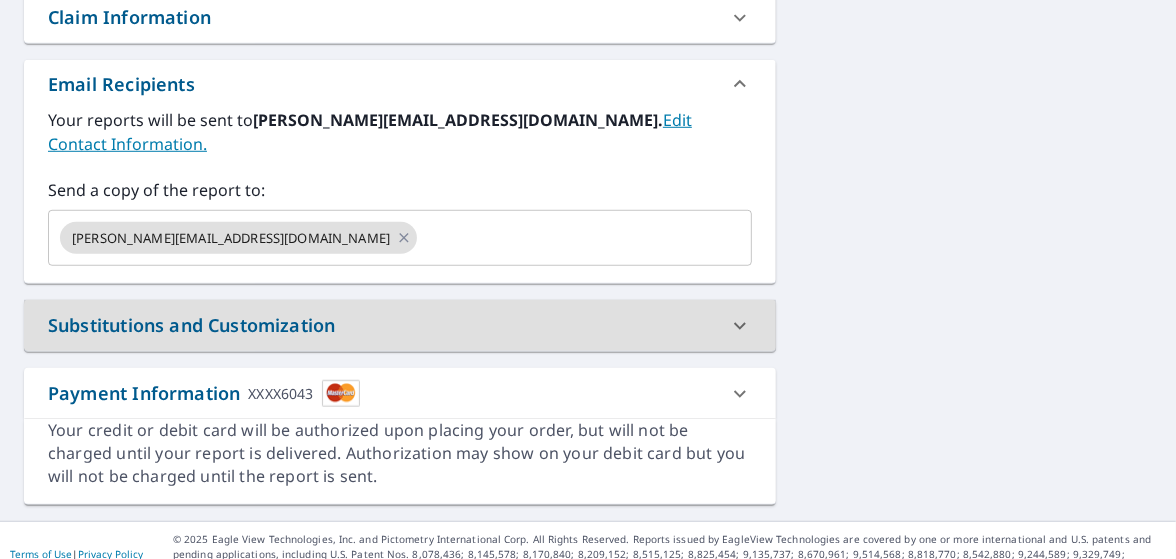 scroll, scrollTop: 736, scrollLeft: 0, axis: vertical 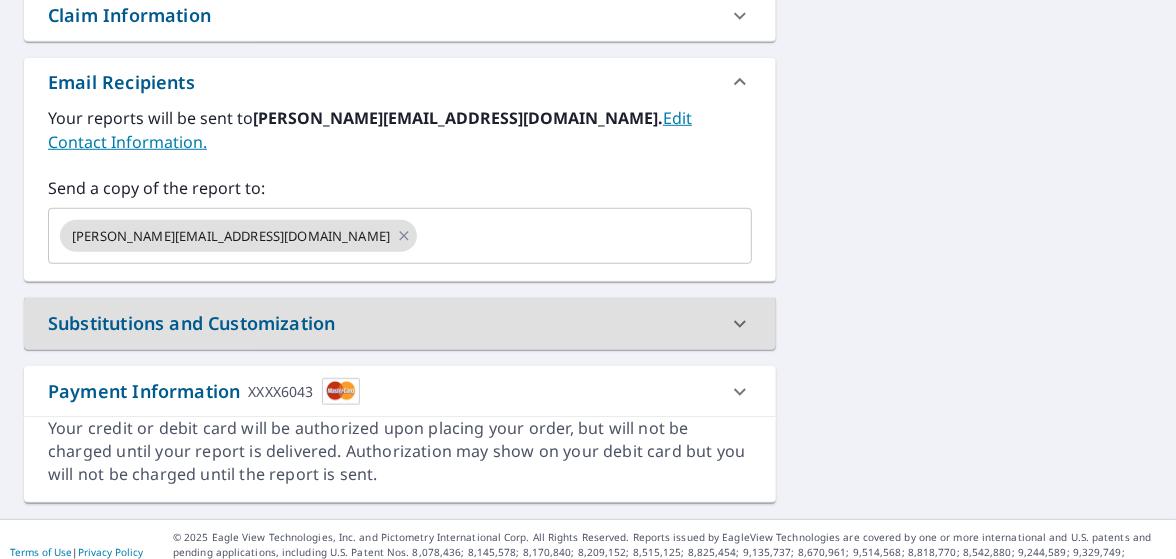 click on "Substitutions and Customization" at bounding box center (382, 323) 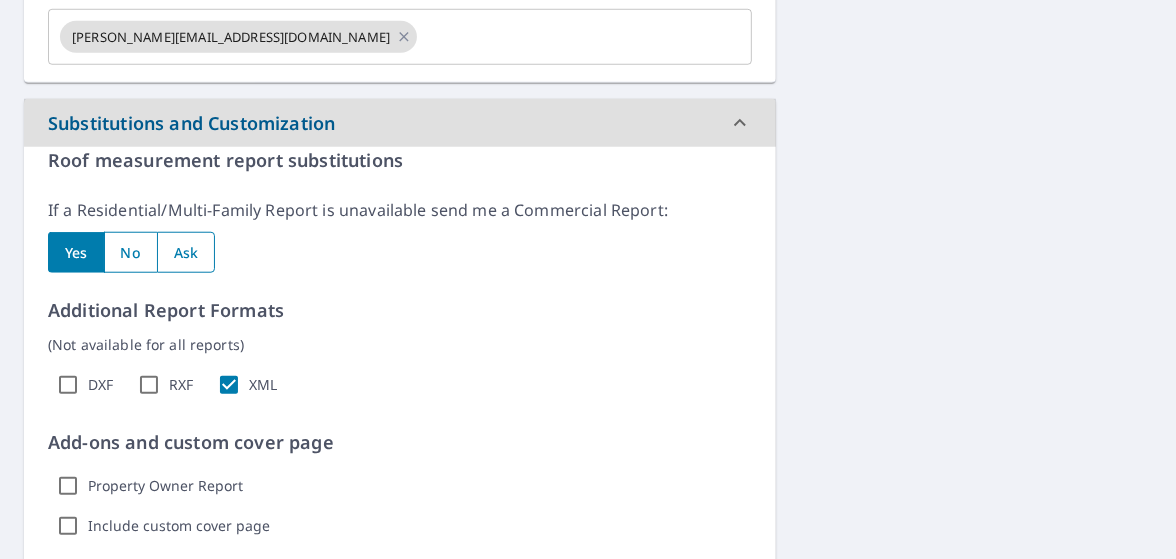 scroll, scrollTop: 936, scrollLeft: 0, axis: vertical 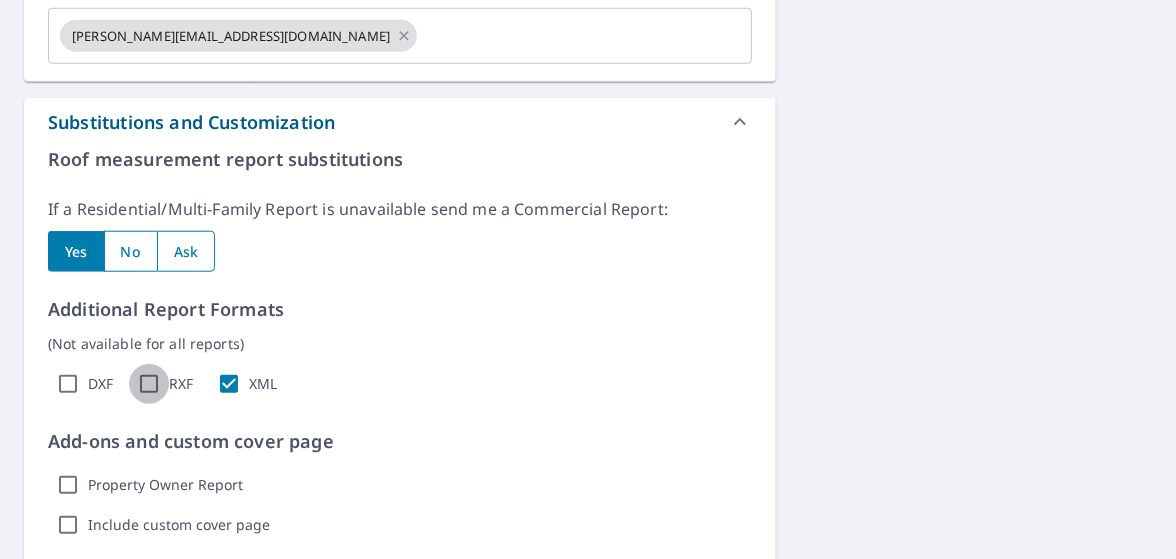 click on "RXF" at bounding box center [149, 384] 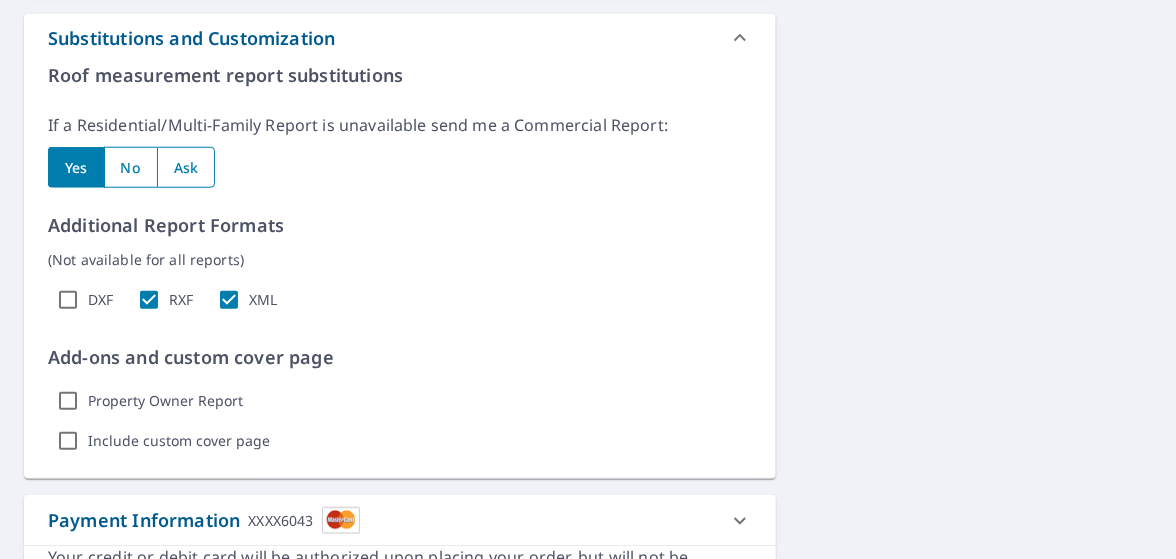 scroll, scrollTop: 1003, scrollLeft: 0, axis: vertical 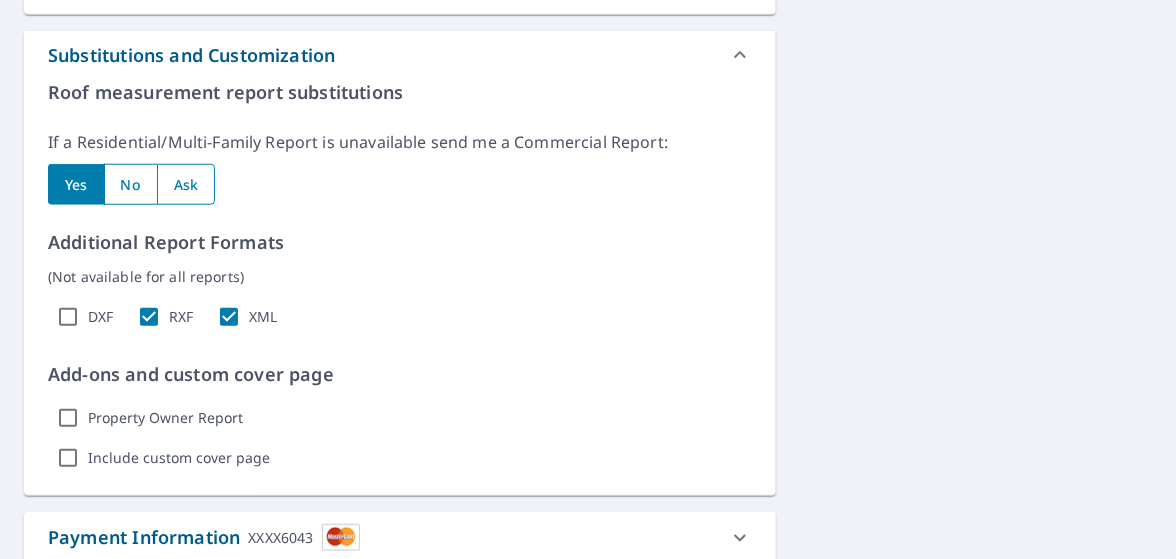 click on "RXF" at bounding box center (149, 317) 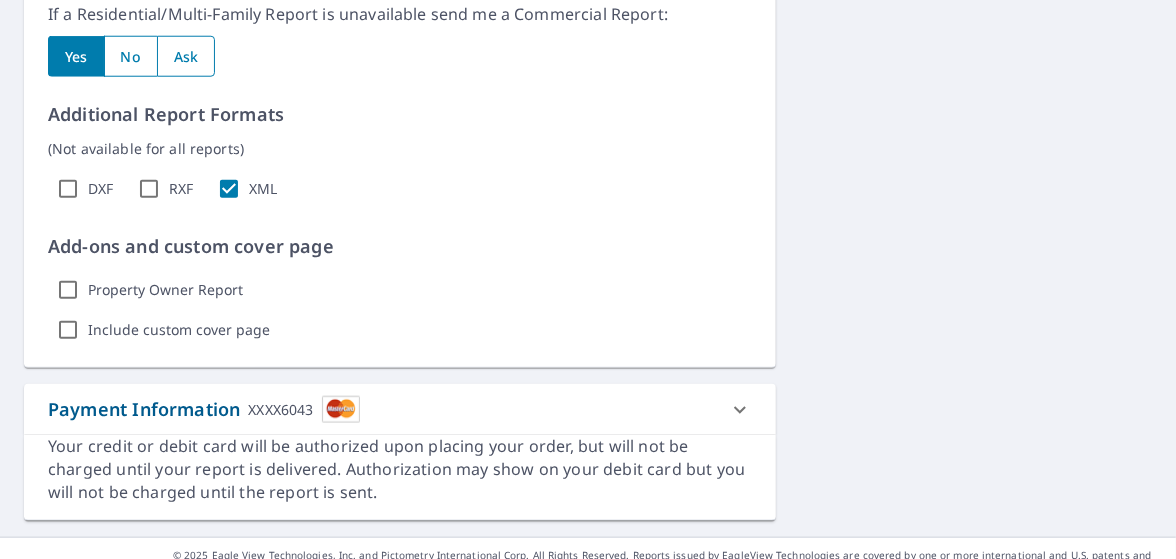 scroll, scrollTop: 1136, scrollLeft: 0, axis: vertical 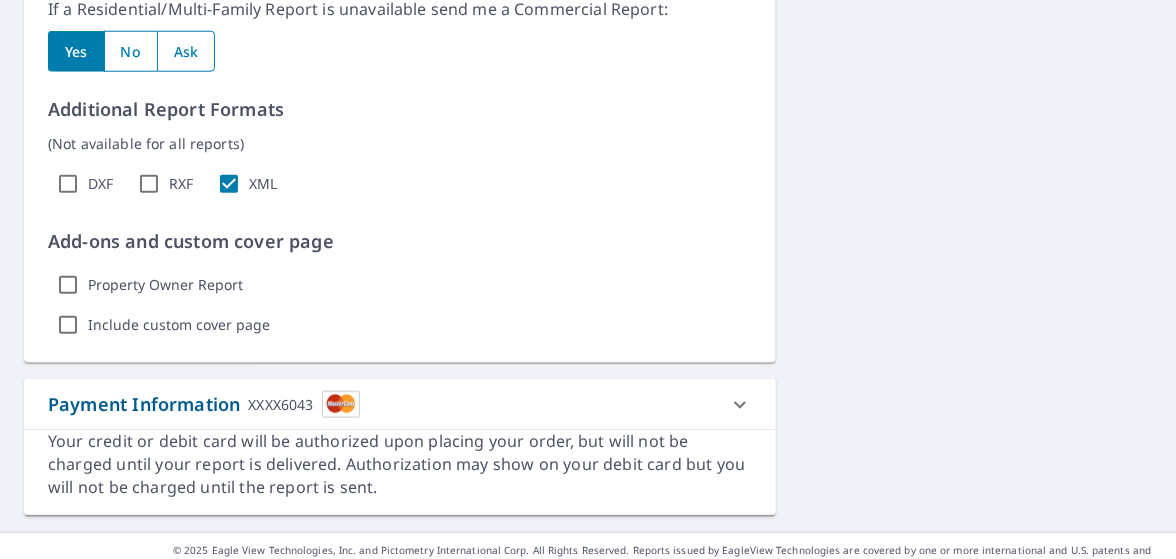 click on "Property Owner Report" at bounding box center (165, 285) 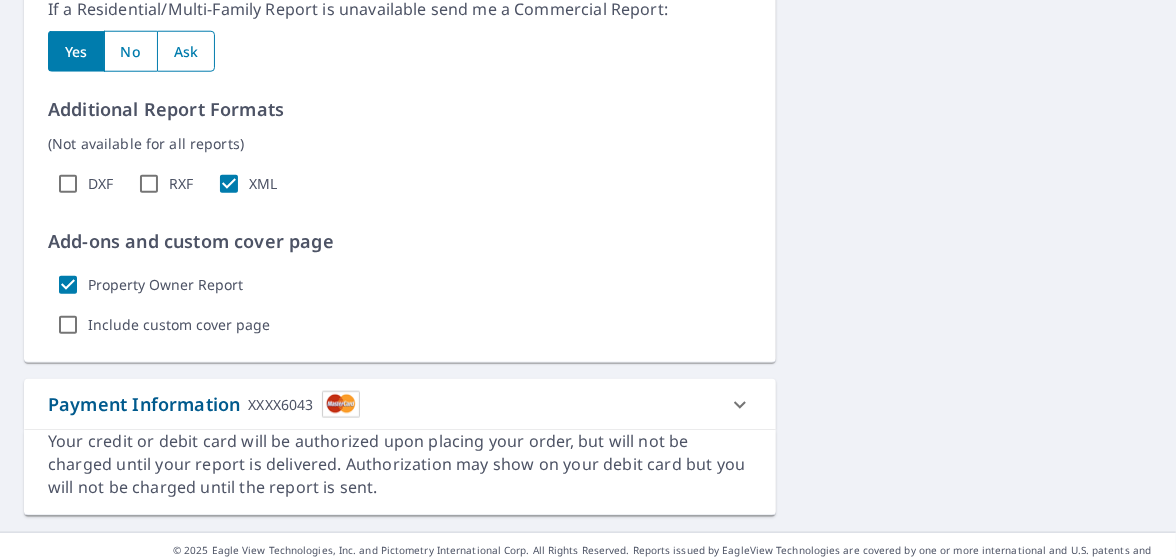 click on "Property Owner Report" at bounding box center [165, 285] 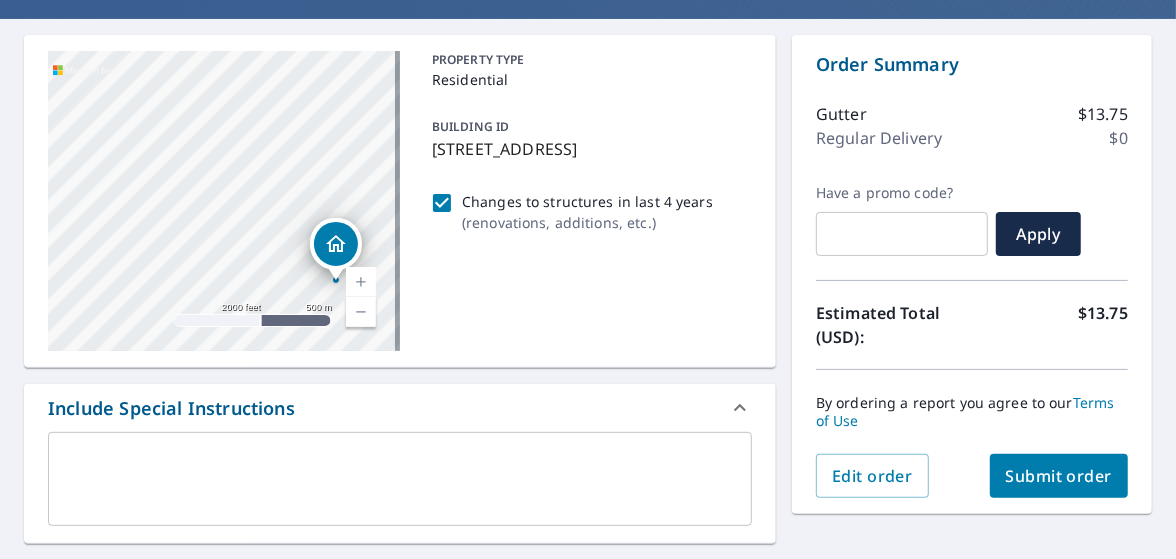scroll, scrollTop: 183, scrollLeft: 0, axis: vertical 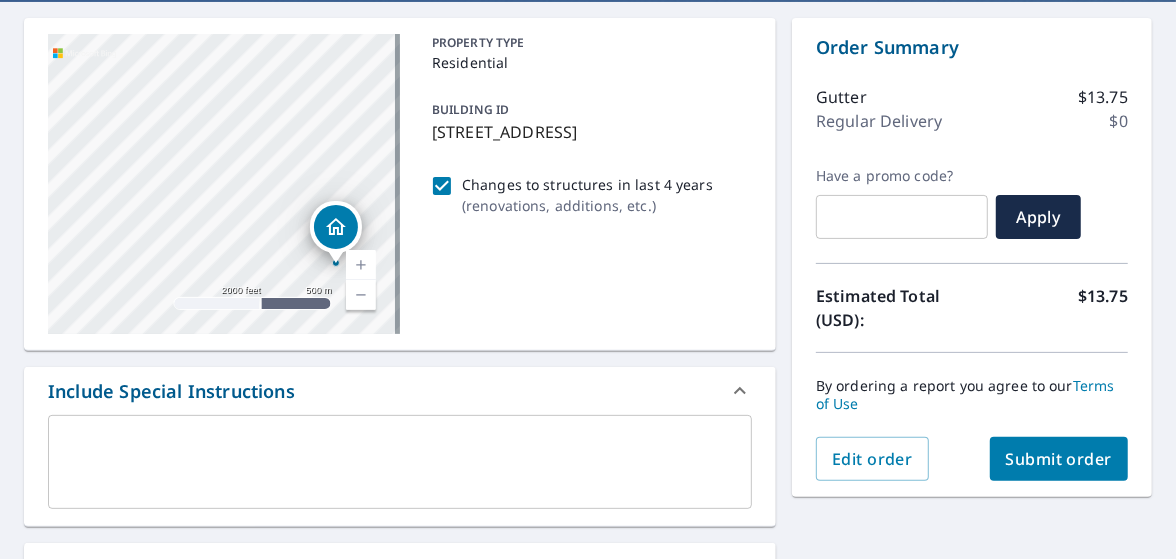click on "Submit order" at bounding box center [1059, 459] 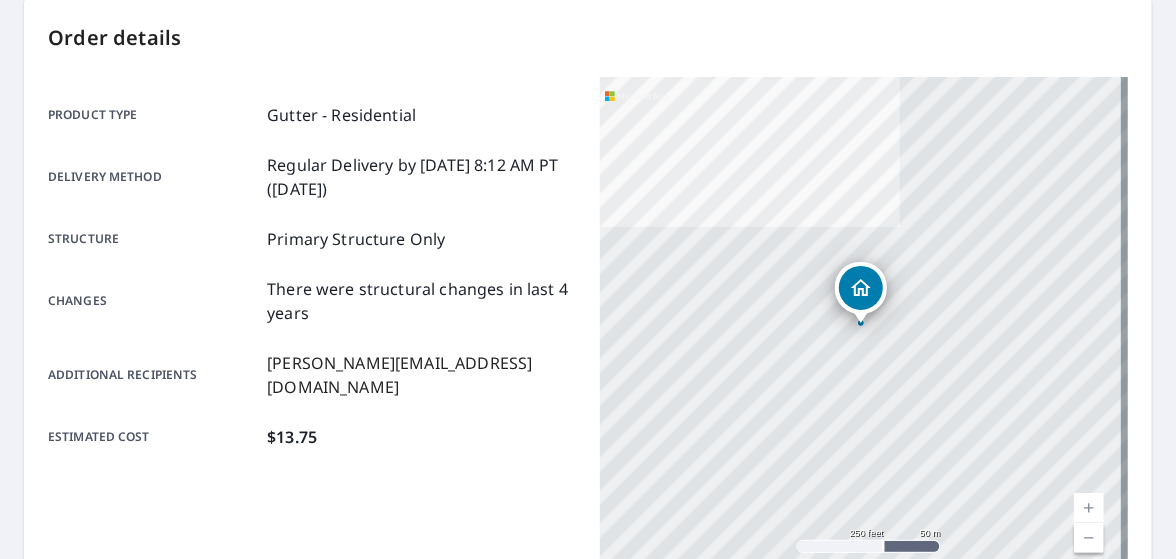 scroll, scrollTop: 0, scrollLeft: 0, axis: both 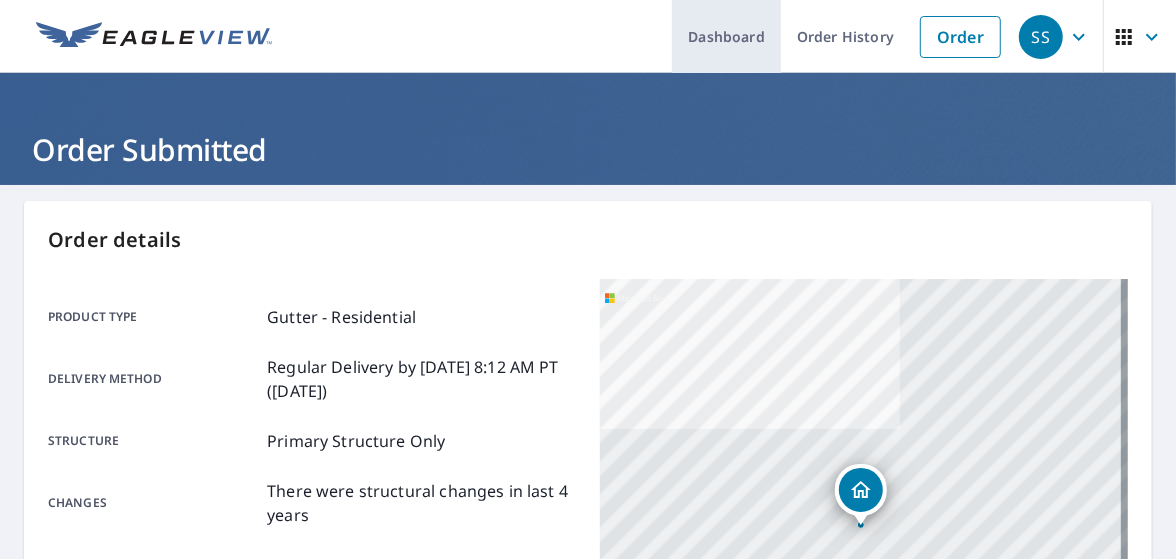 click on "Dashboard" at bounding box center [726, 36] 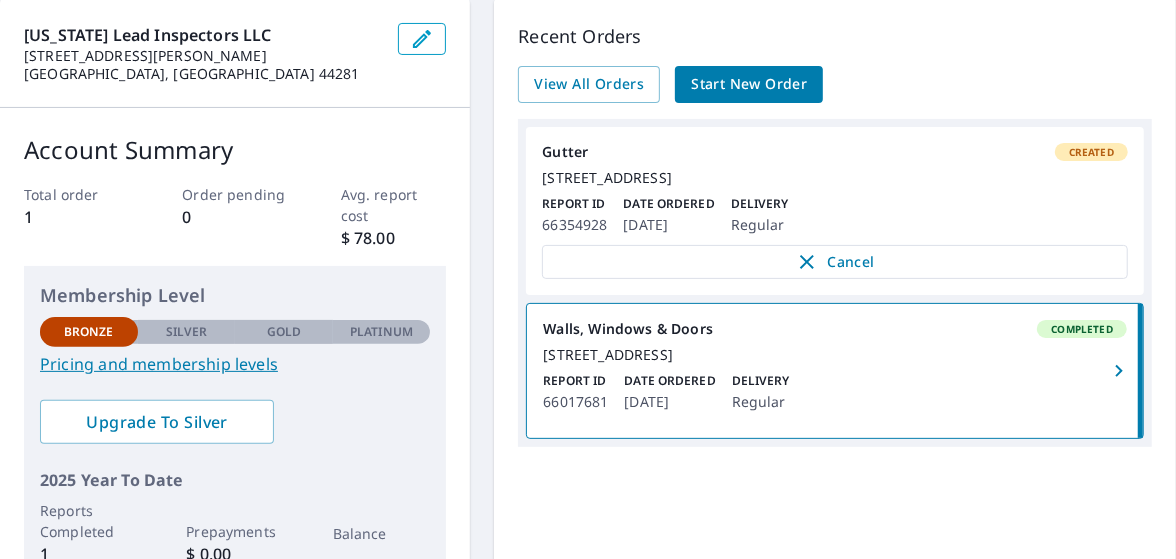 scroll, scrollTop: 199, scrollLeft: 0, axis: vertical 